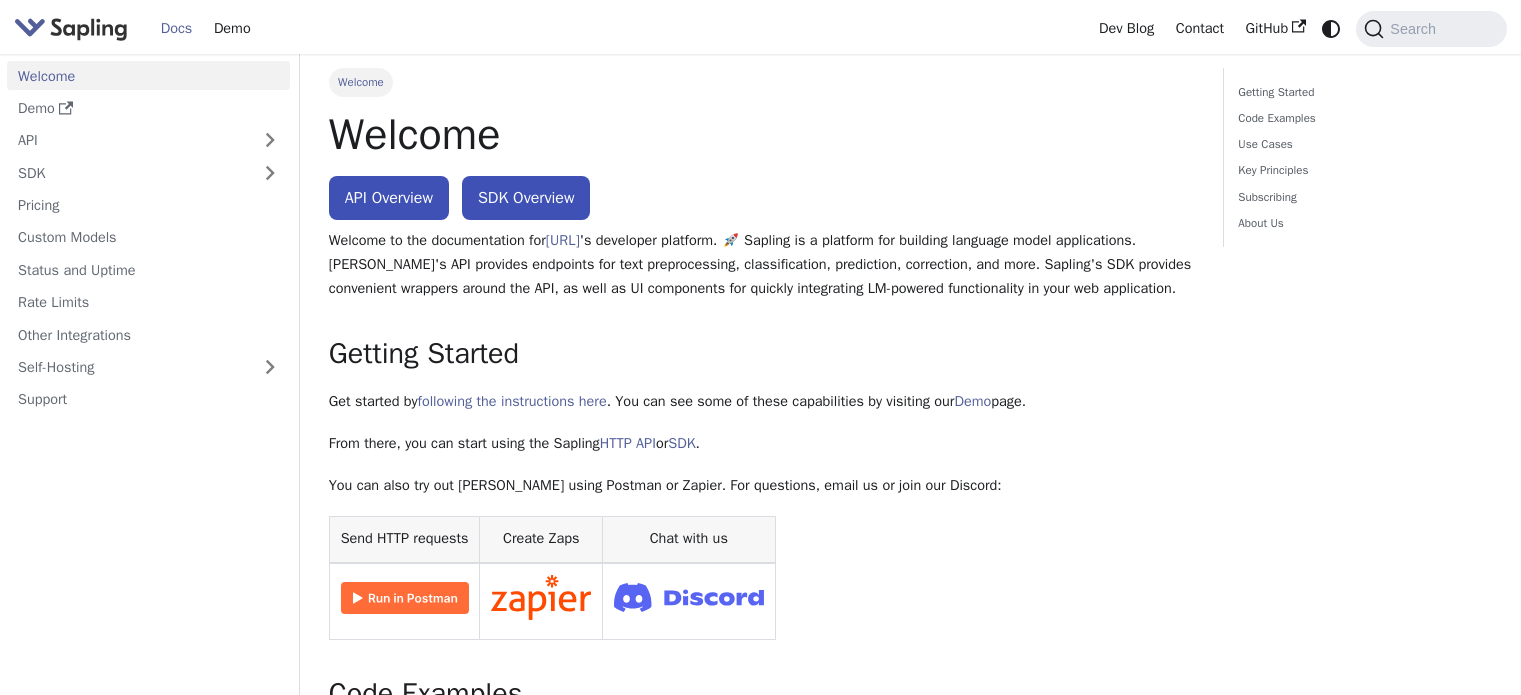 scroll, scrollTop: 0, scrollLeft: 0, axis: both 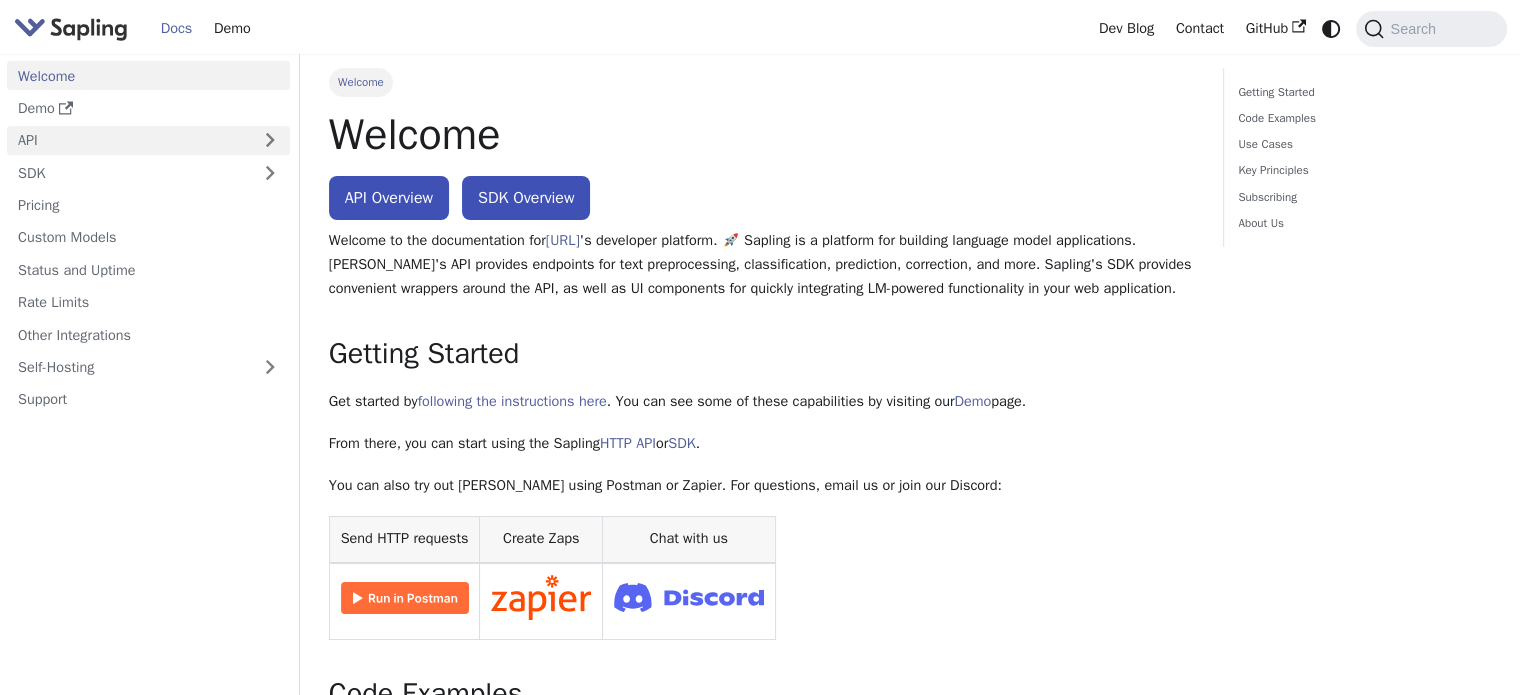 click on "API" at bounding box center (128, 140) 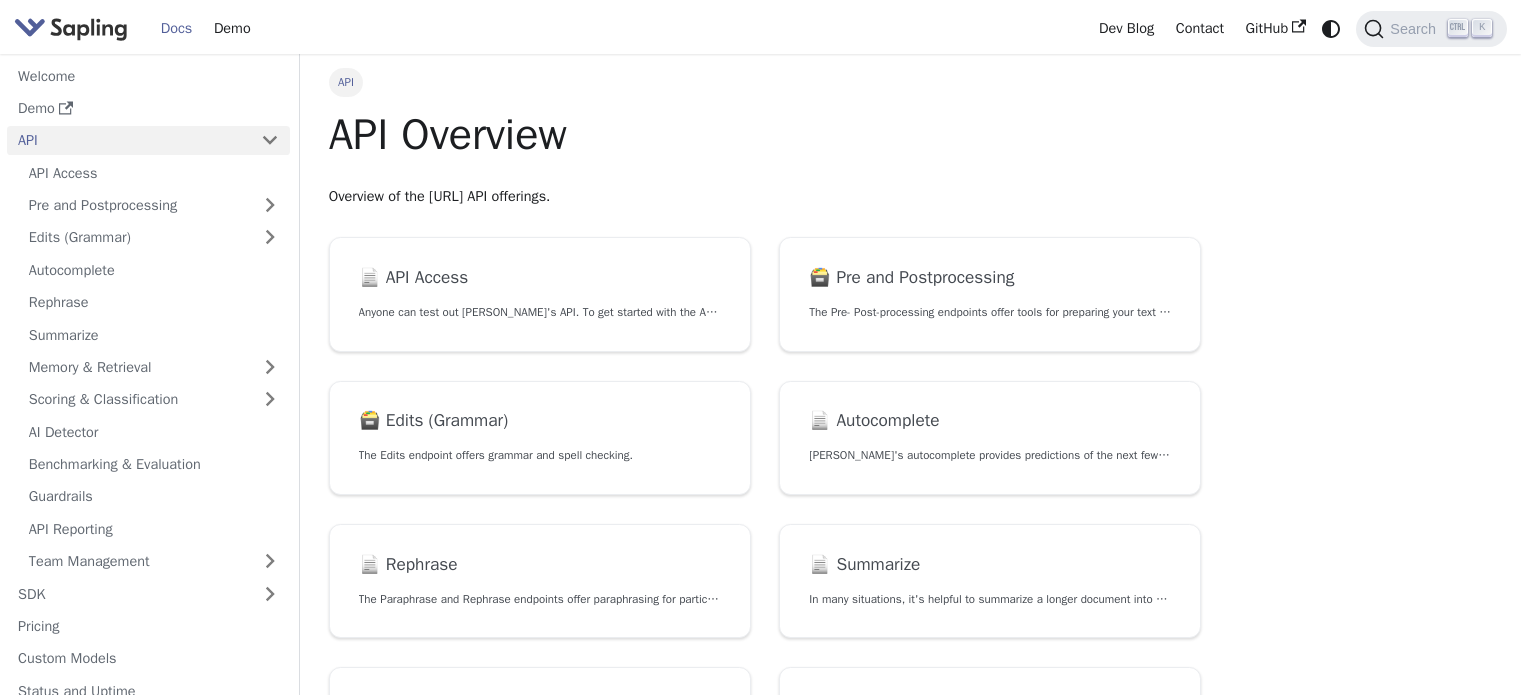 scroll, scrollTop: 0, scrollLeft: 0, axis: both 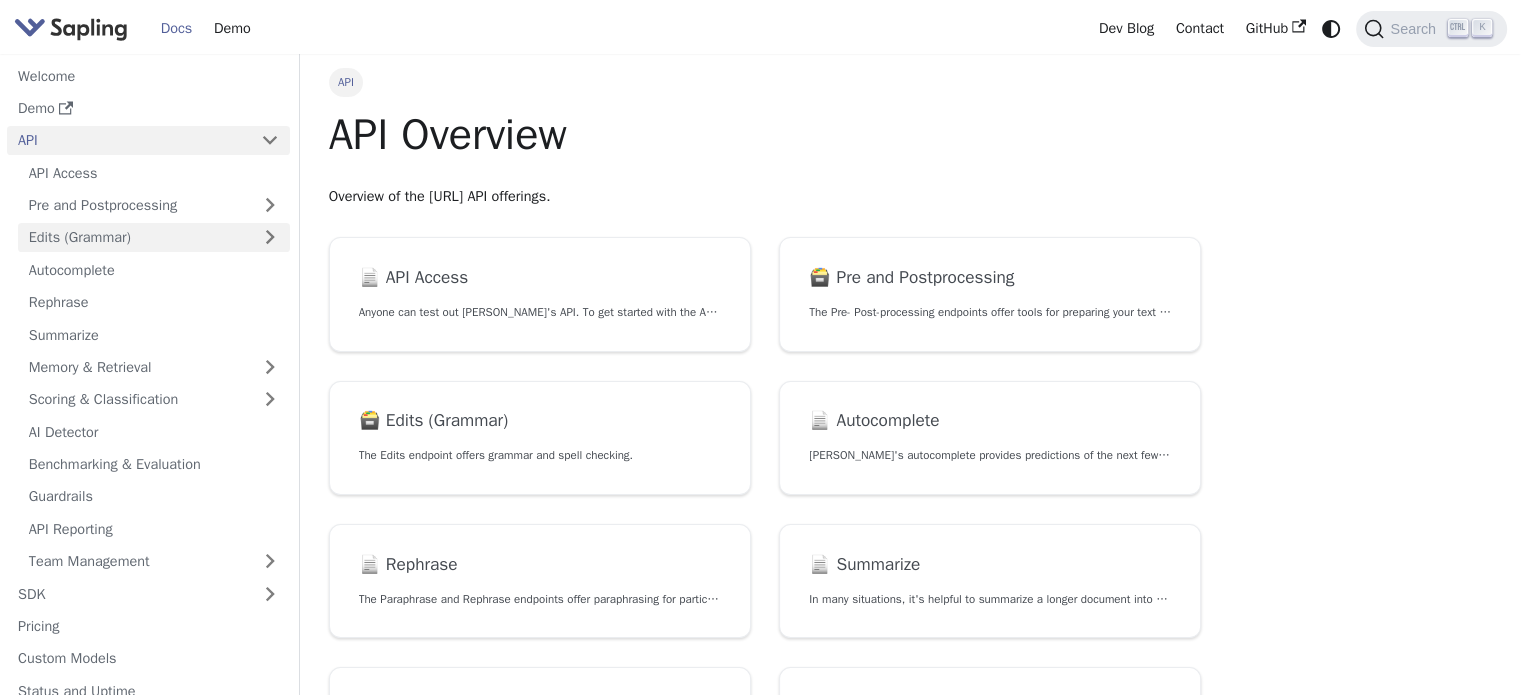 click on "Edits (Grammar)" at bounding box center (154, 237) 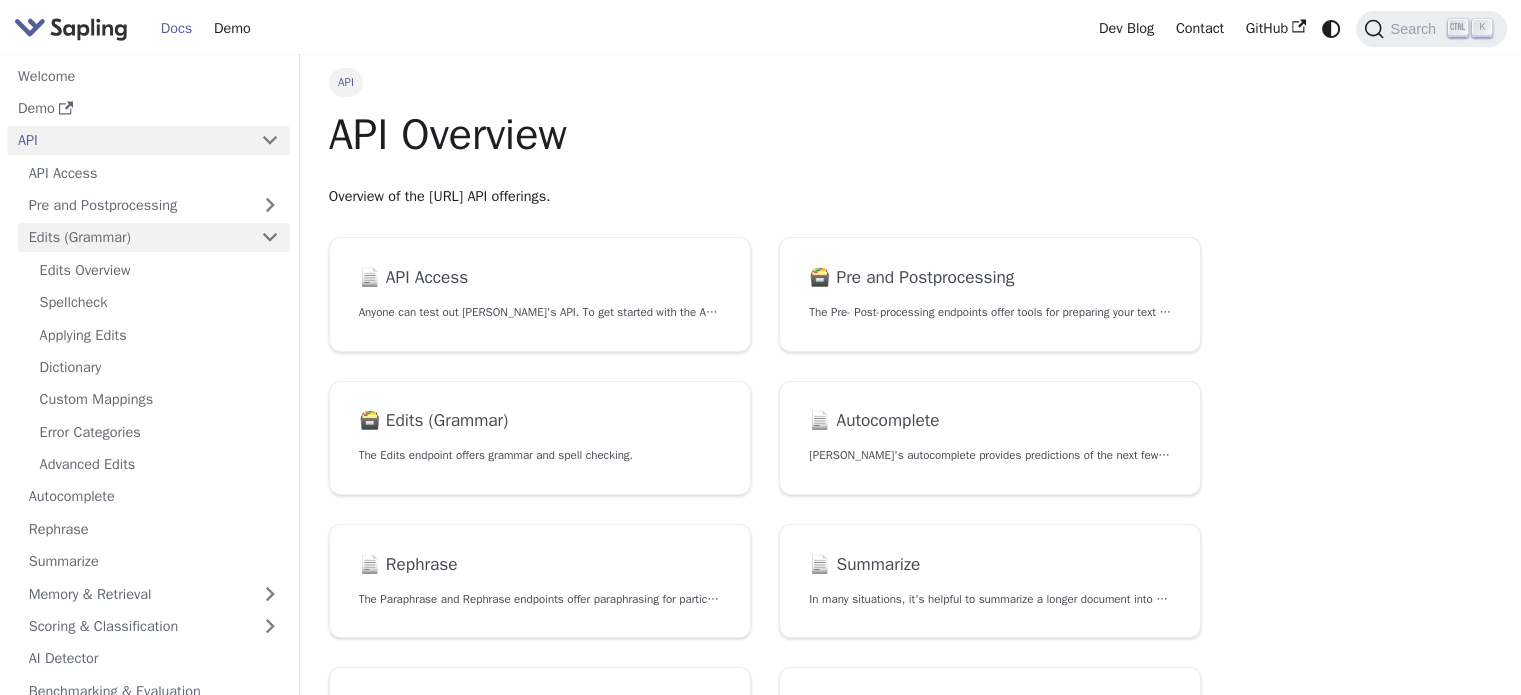 click on "Edits (Grammar)" at bounding box center [154, 237] 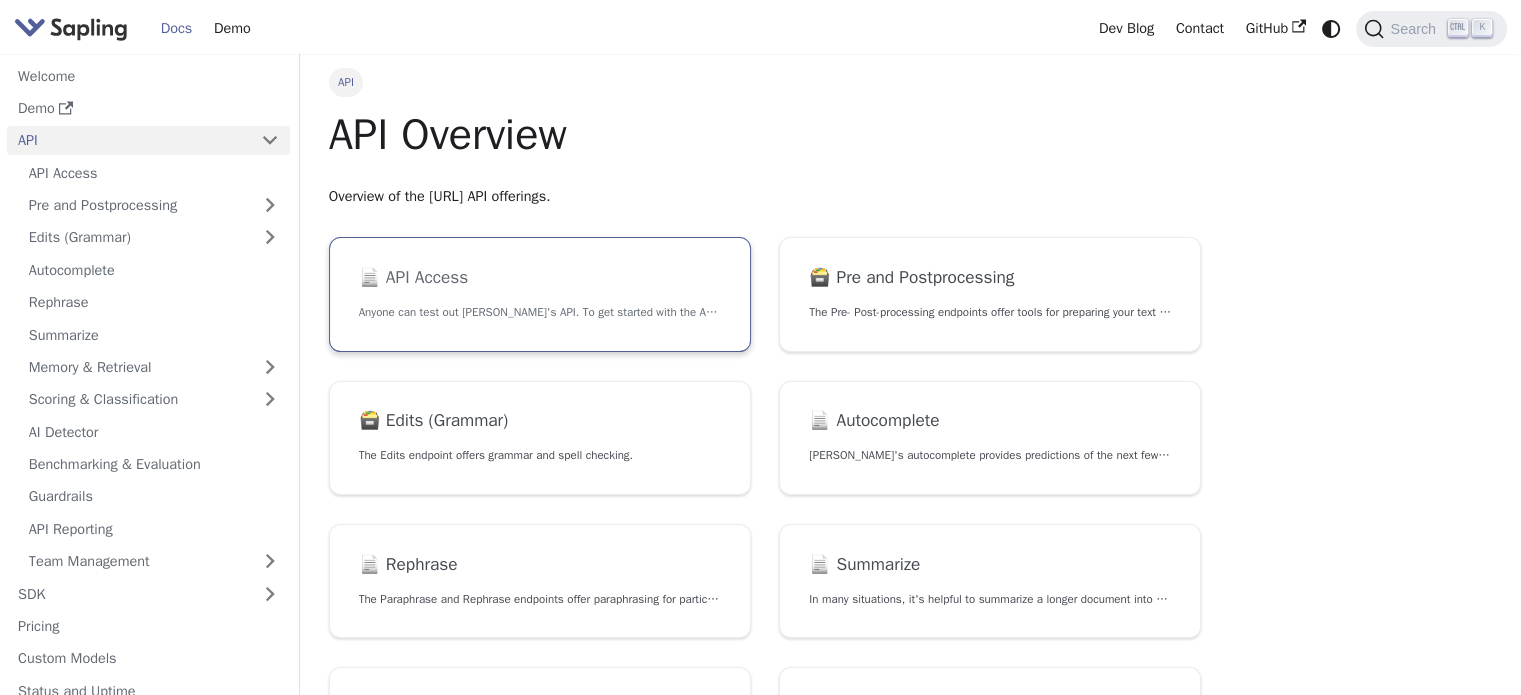 click on "Anyone can test out Sapling's API. To get started with the API, simply:" at bounding box center [540, 312] 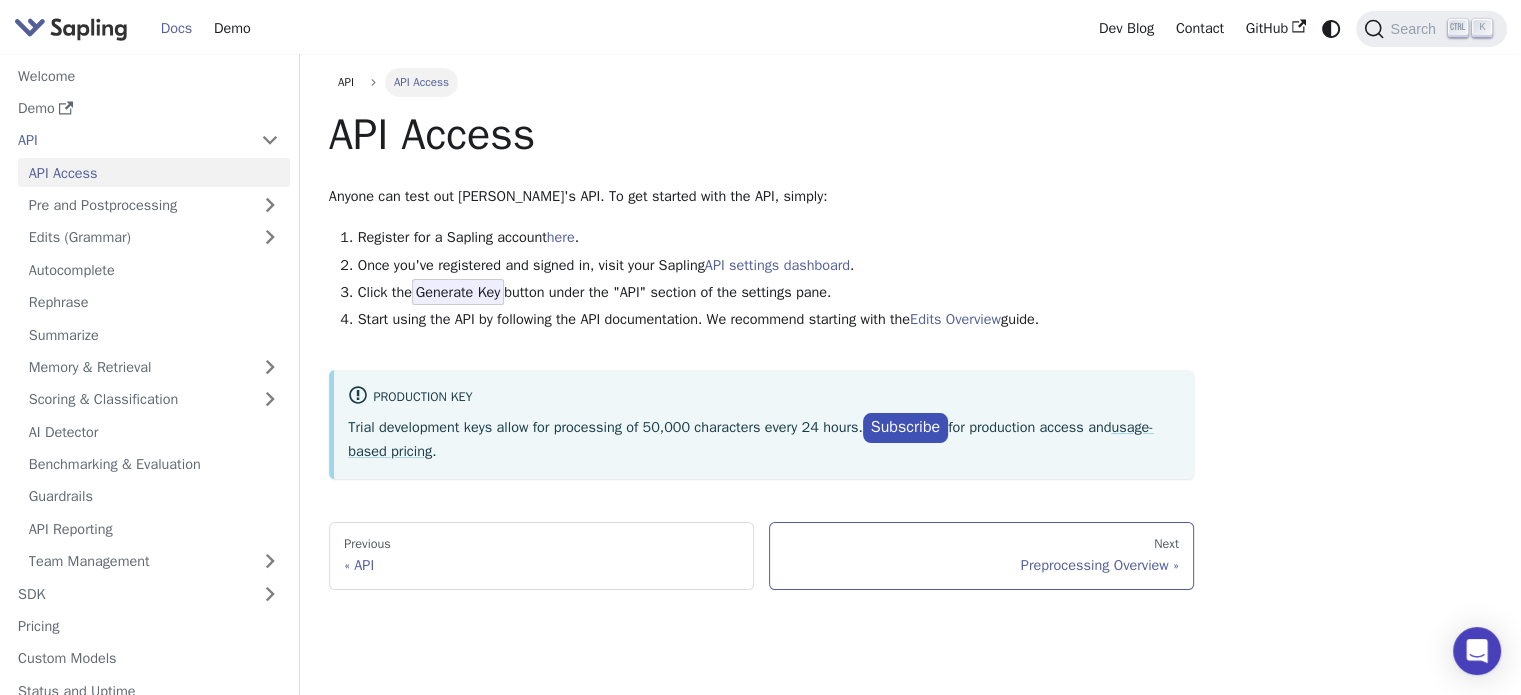 click on "Preprocessing Overview" at bounding box center (981, 565) 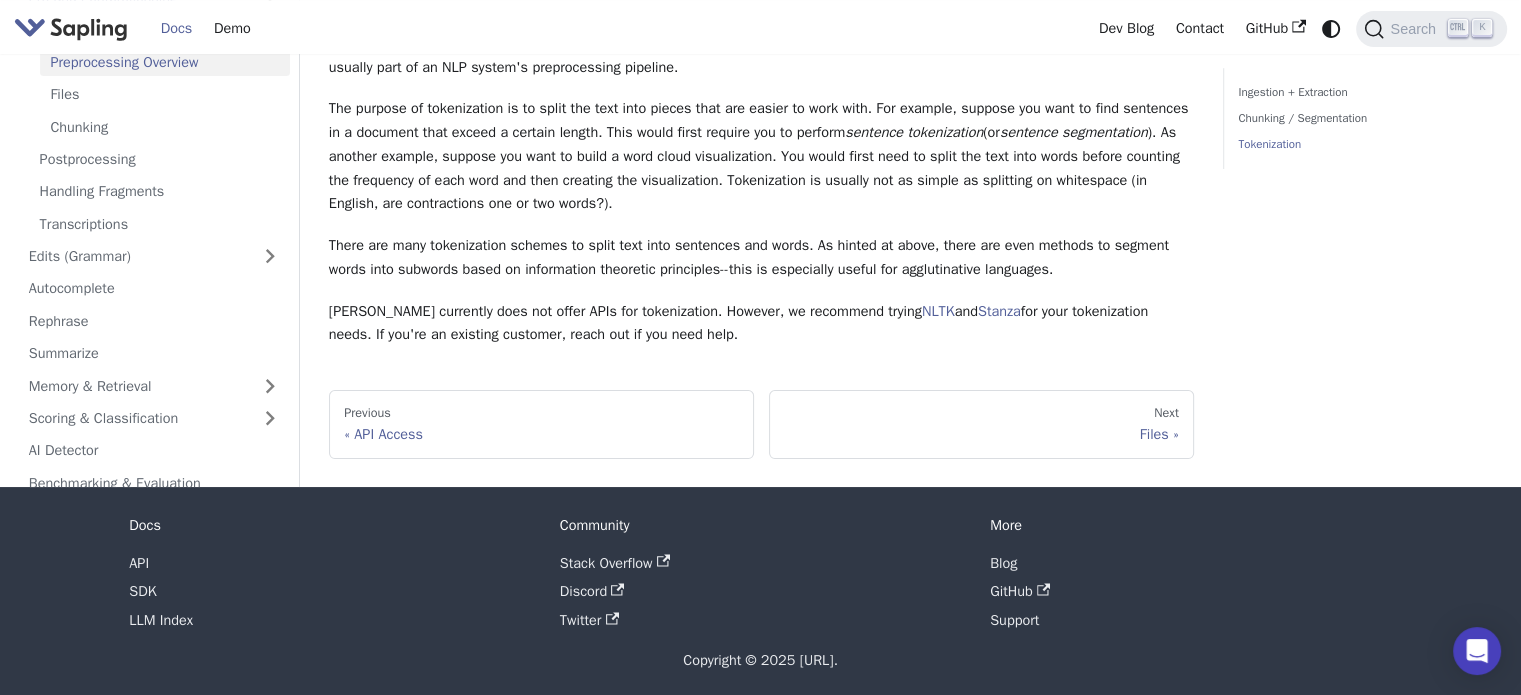 scroll, scrollTop: 729, scrollLeft: 0, axis: vertical 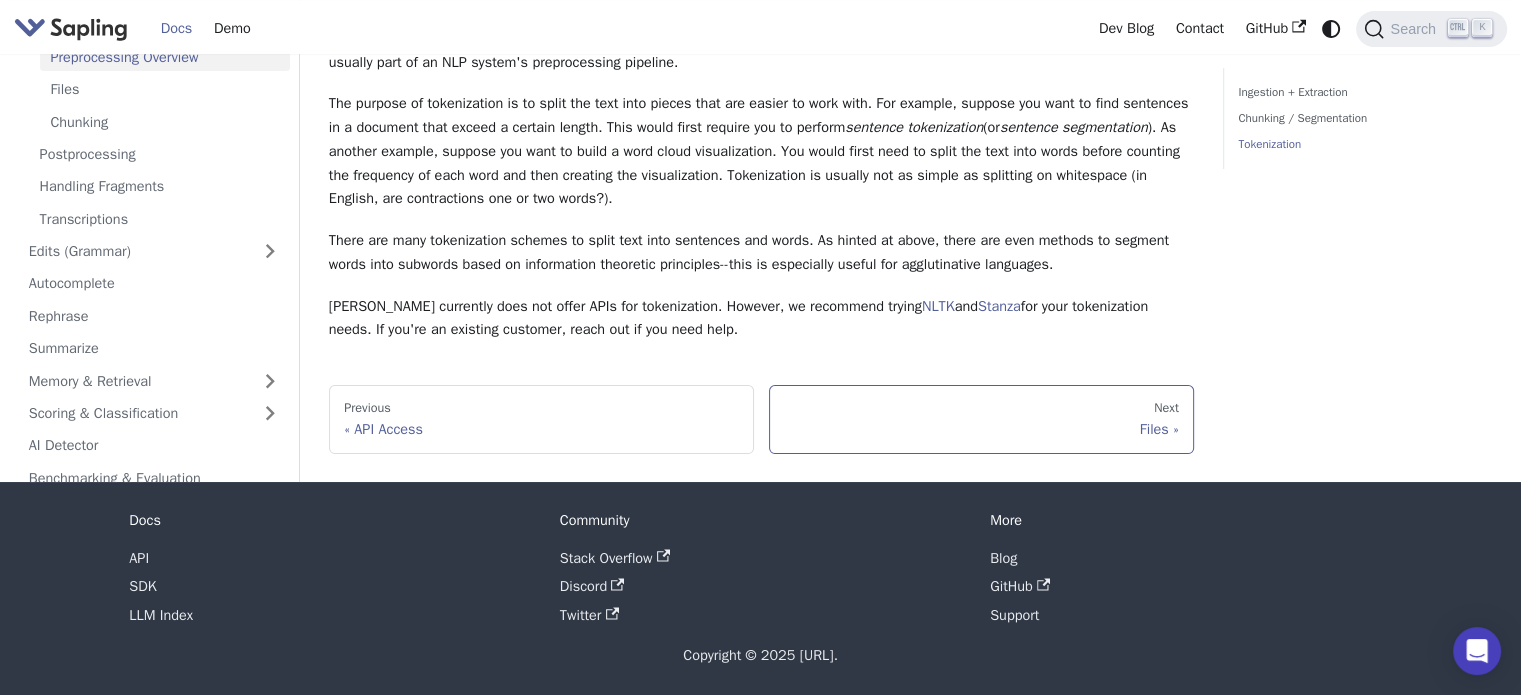 click on "Files" at bounding box center (981, 429) 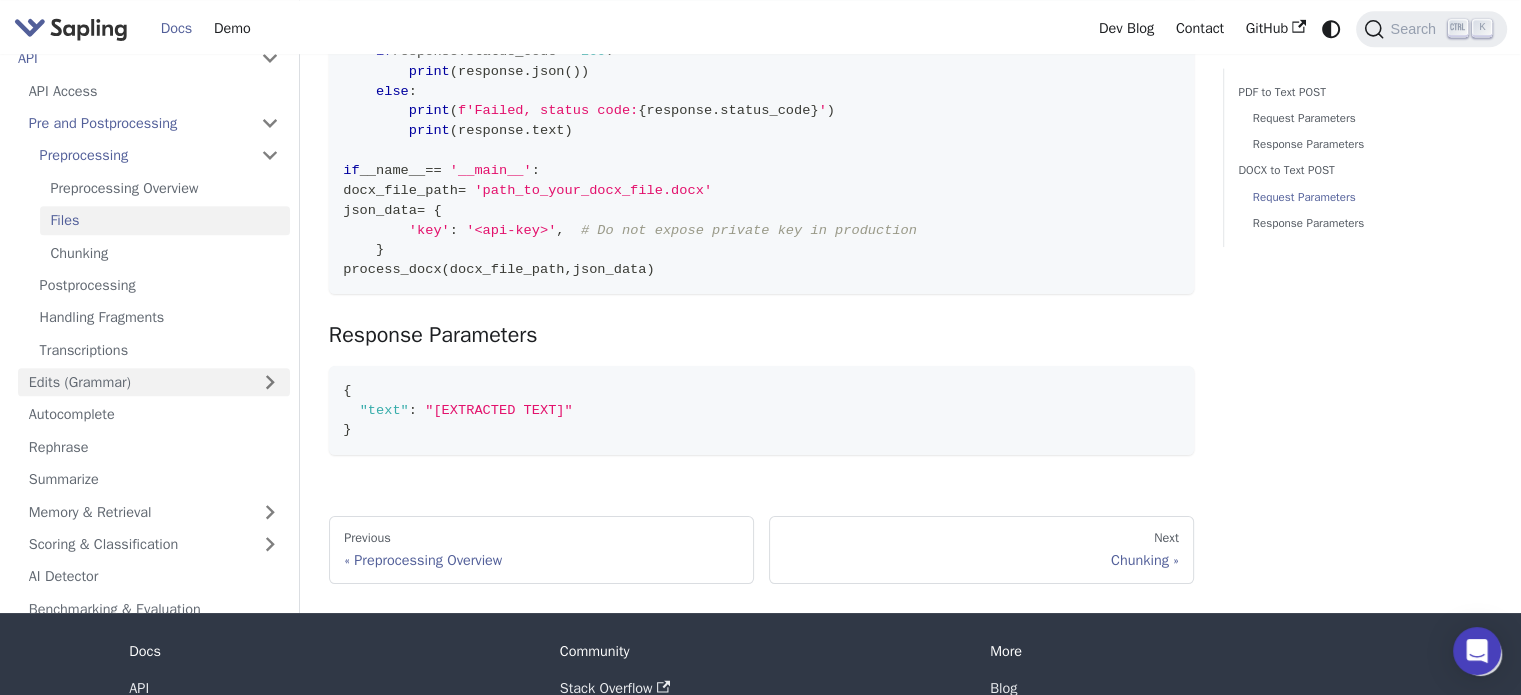 scroll, scrollTop: 1872, scrollLeft: 0, axis: vertical 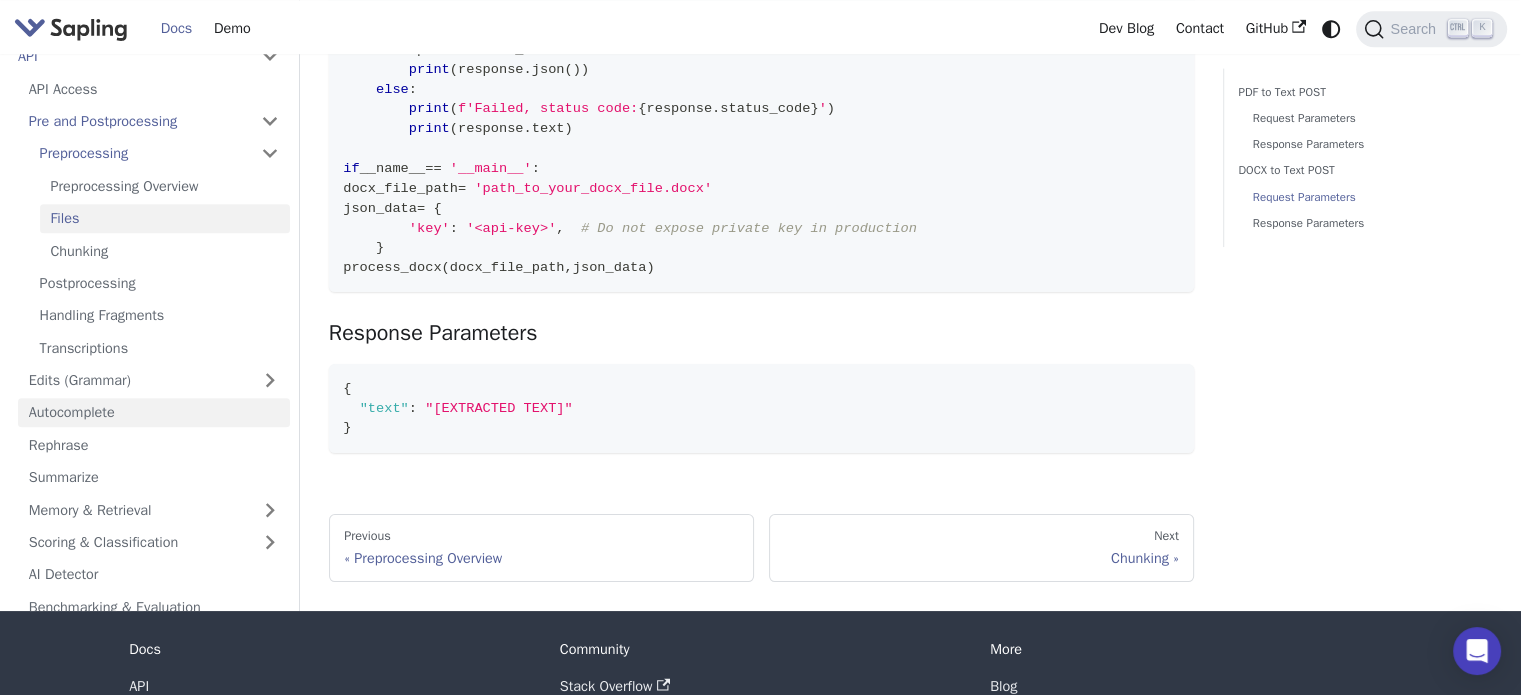 click on "Autocomplete" at bounding box center [154, 412] 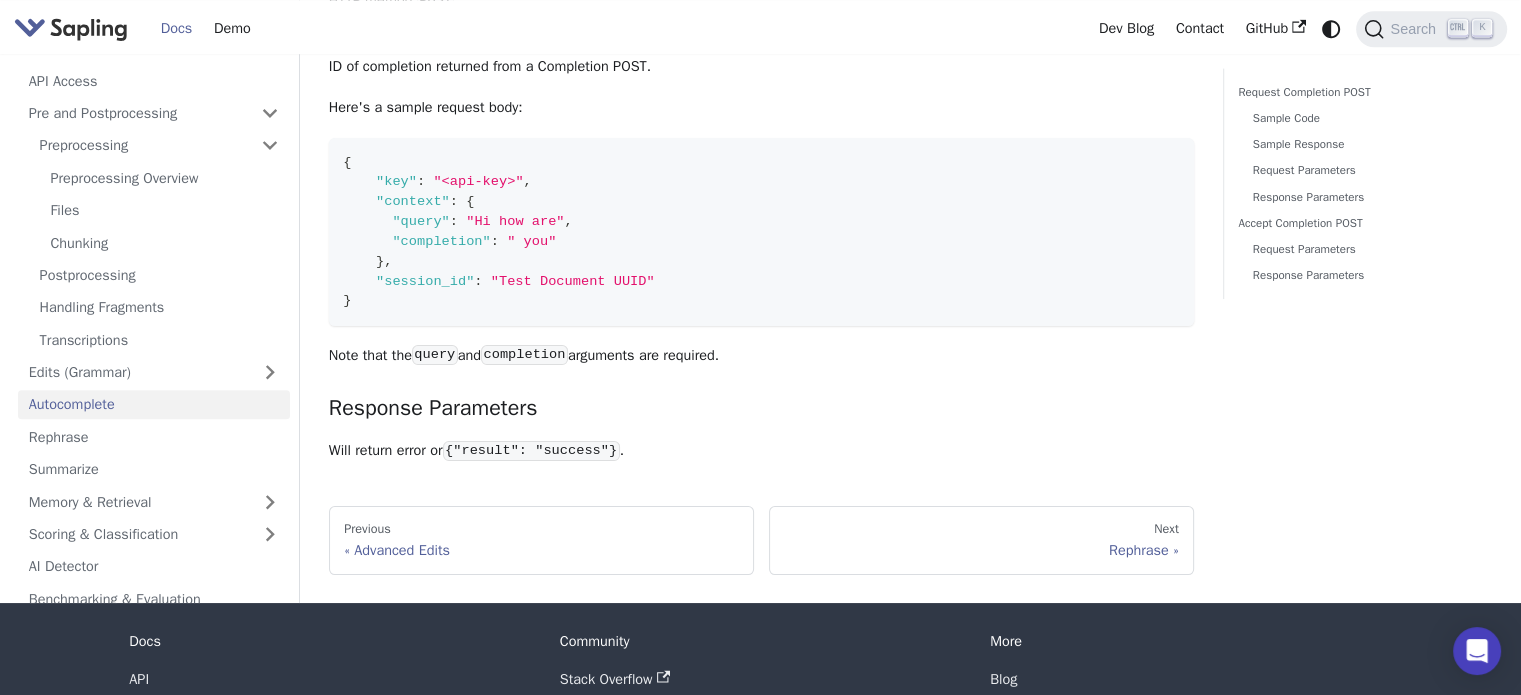 scroll, scrollTop: 0, scrollLeft: 0, axis: both 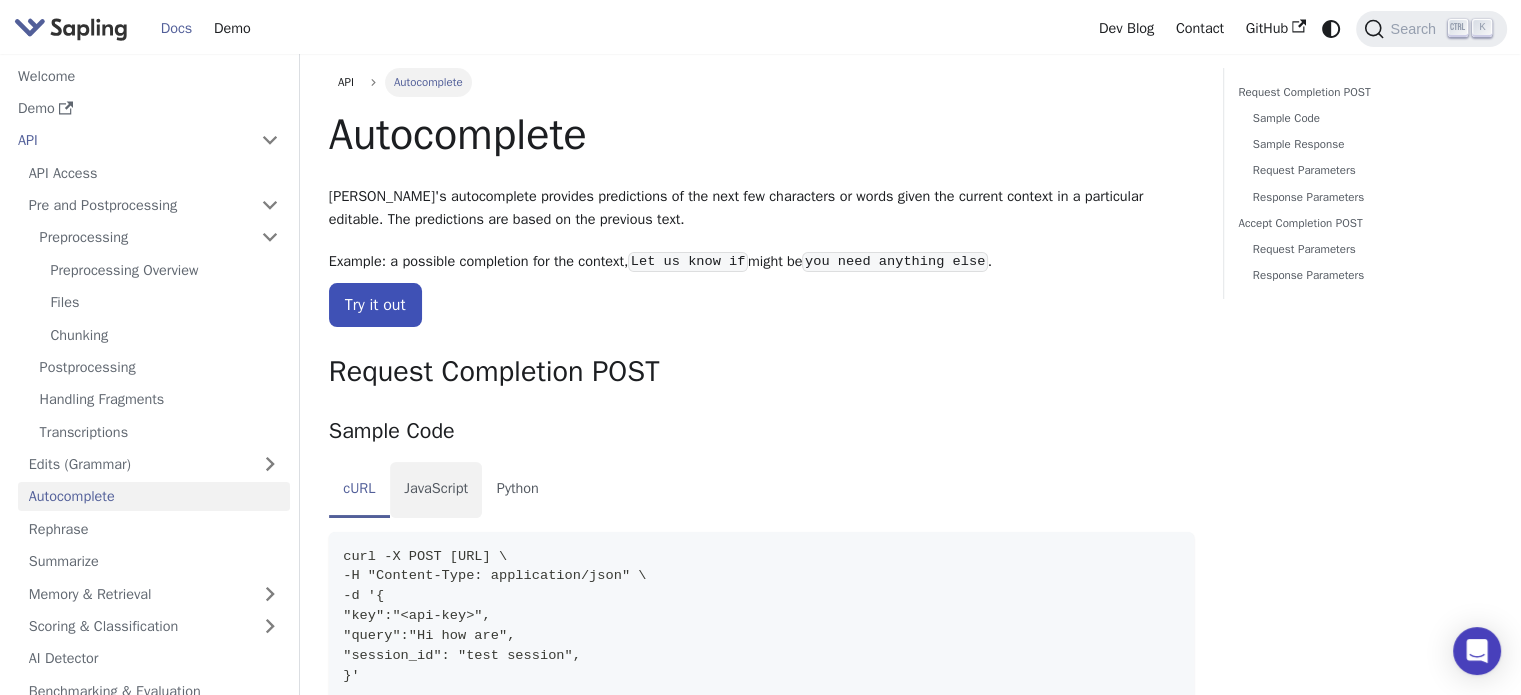 click on "JavaScript" at bounding box center [436, 490] 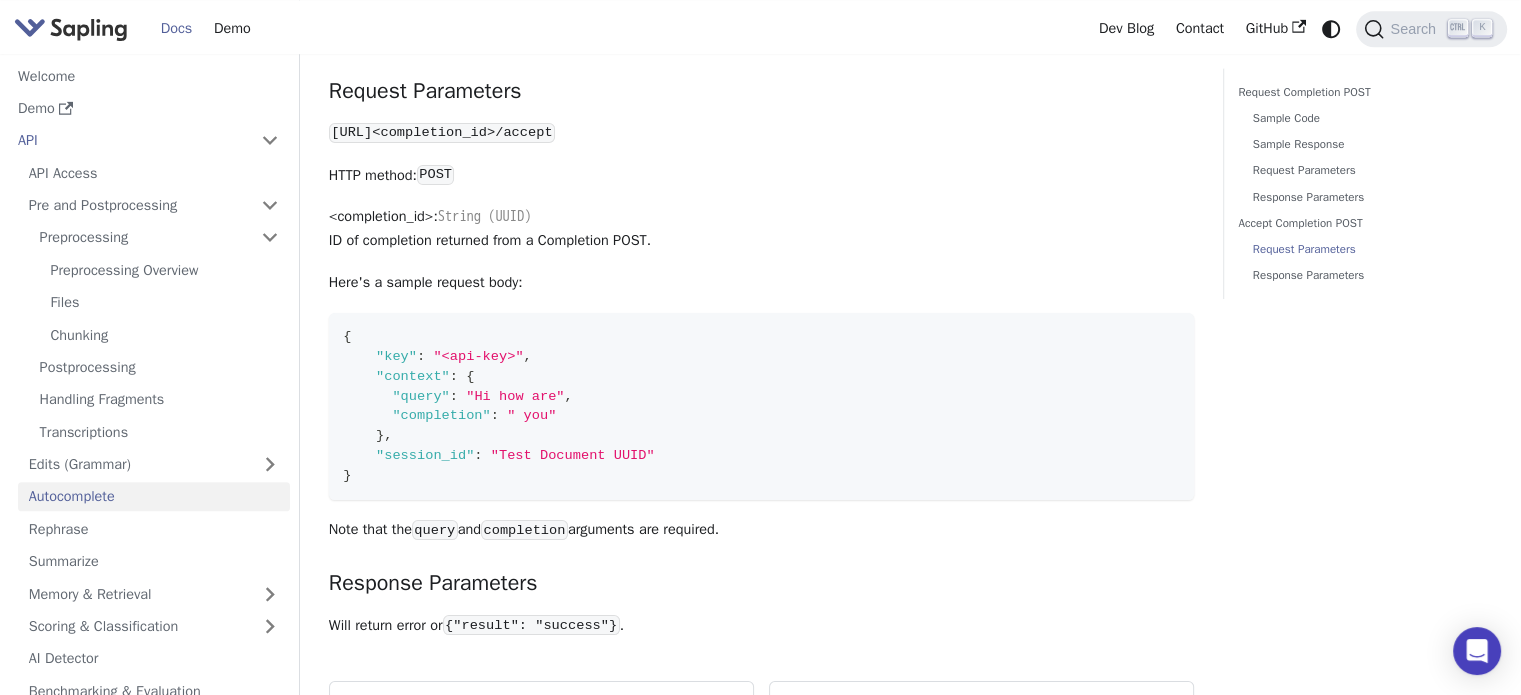 scroll, scrollTop: 2359, scrollLeft: 0, axis: vertical 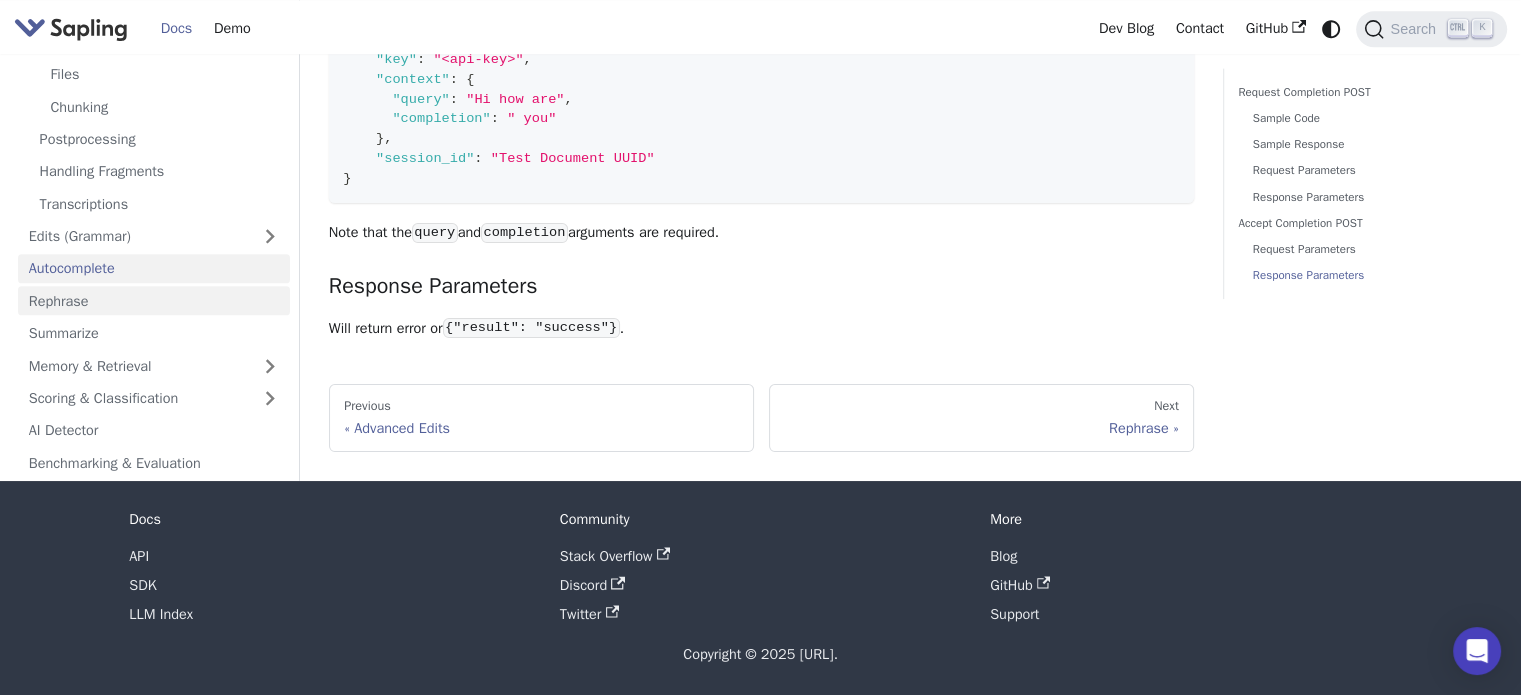click on "Rephrase" at bounding box center (154, 300) 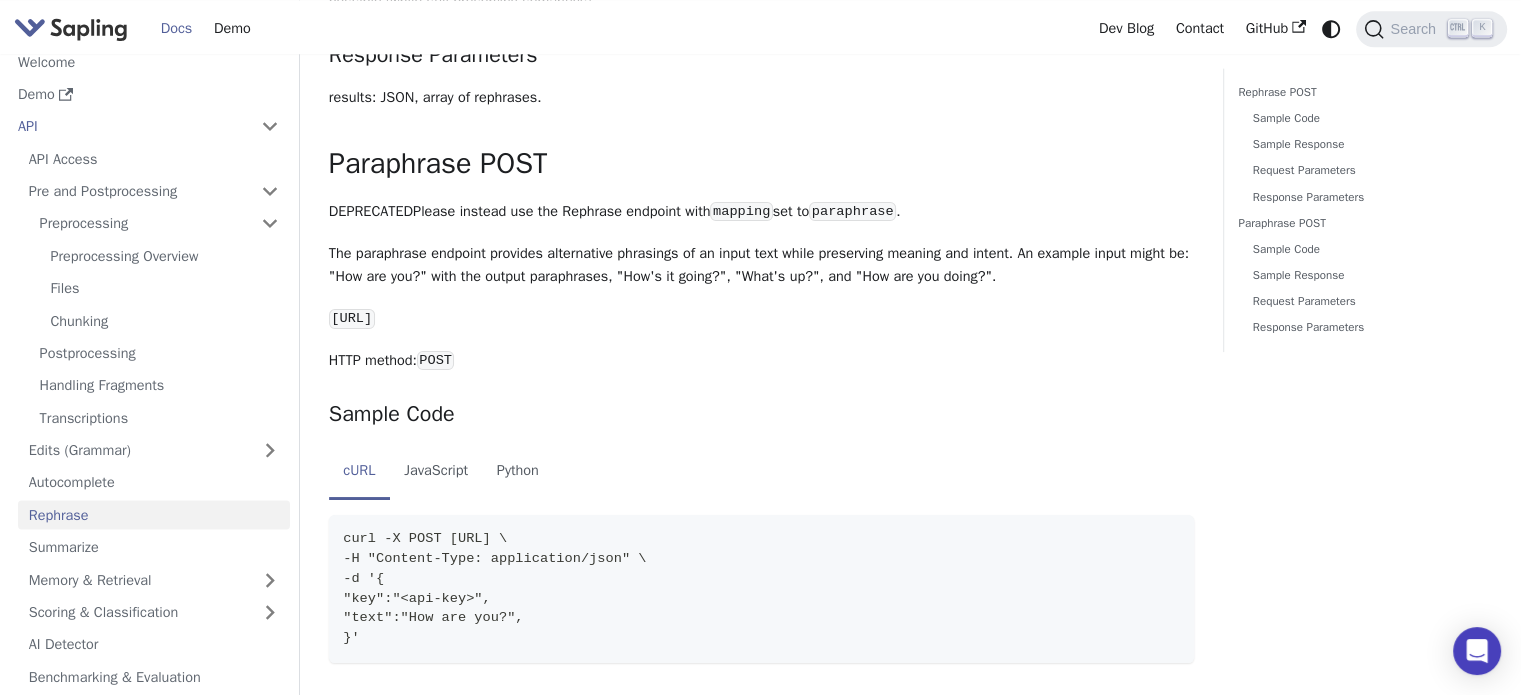 scroll, scrollTop: 0, scrollLeft: 0, axis: both 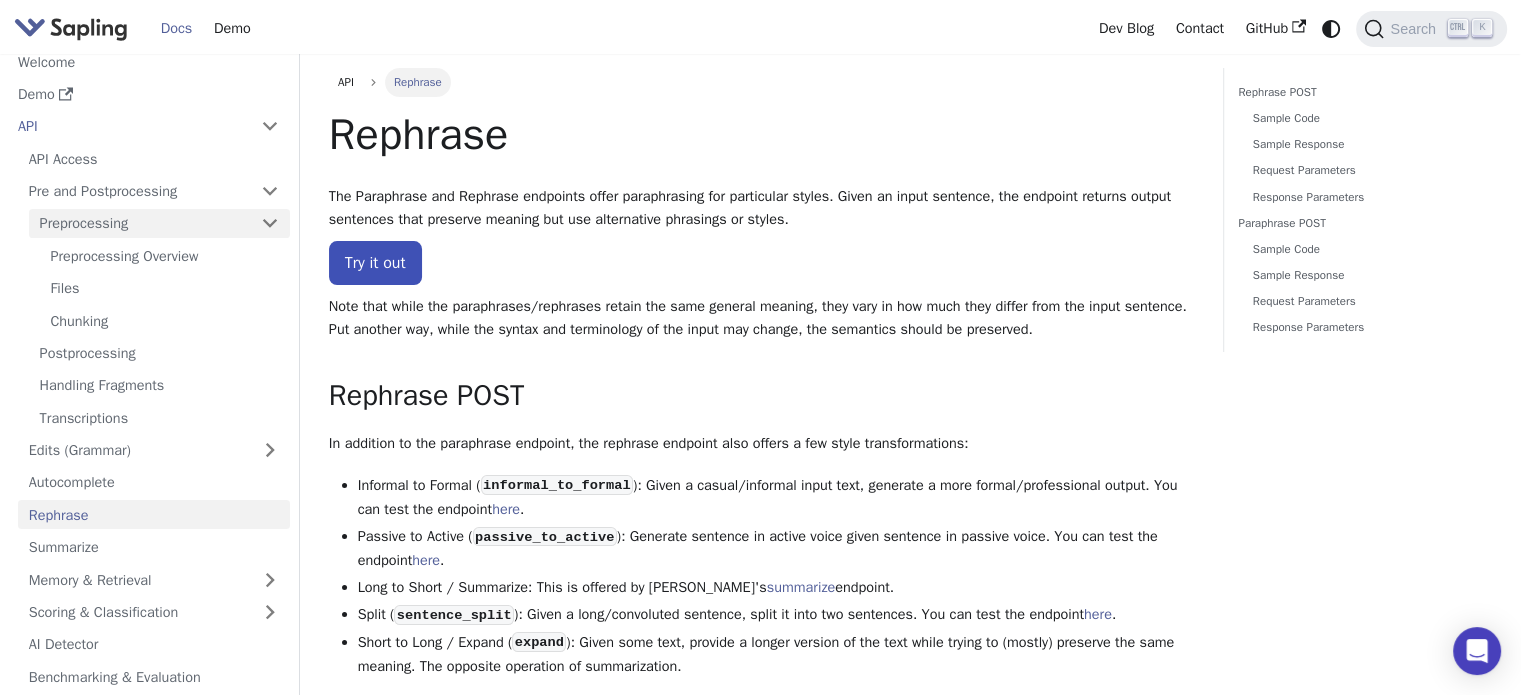 click on "Preprocessing" at bounding box center (159, 223) 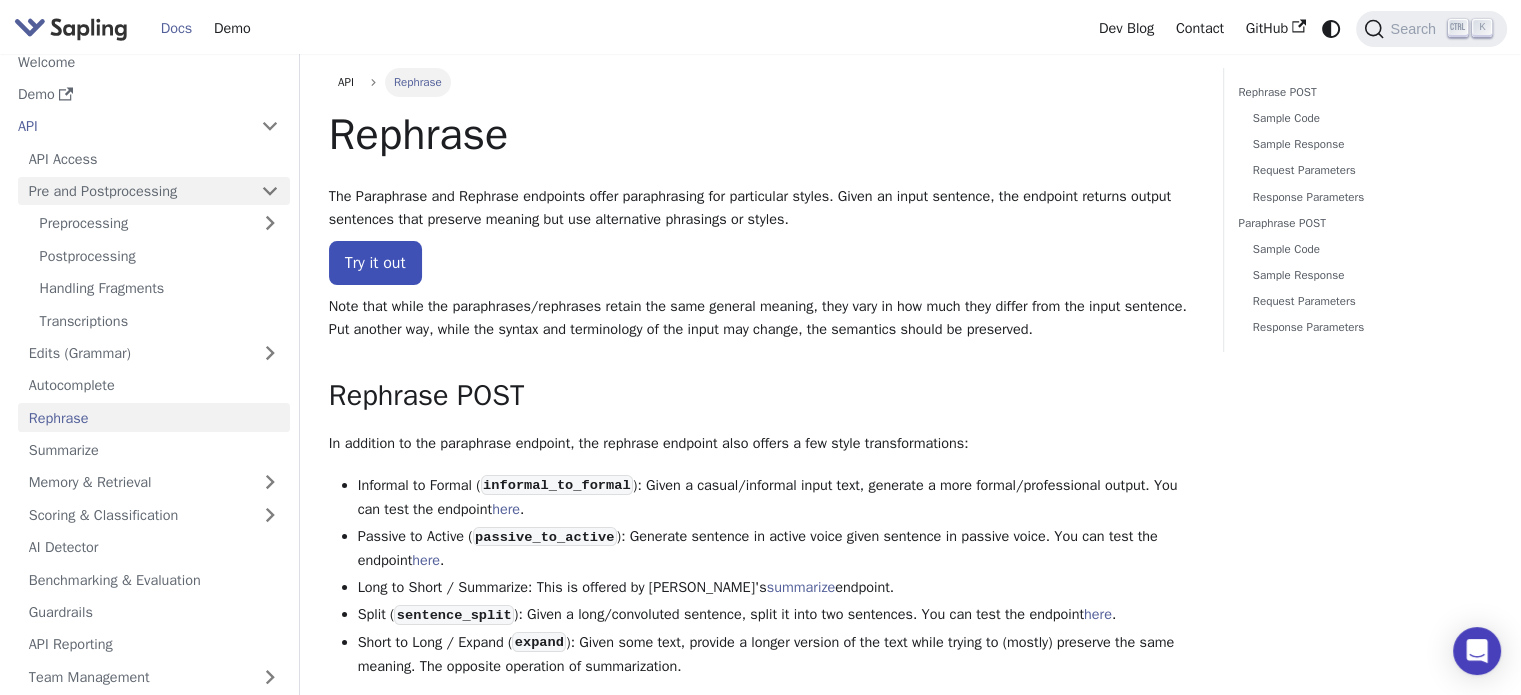 click on "Pre and Postprocessing" at bounding box center [154, 191] 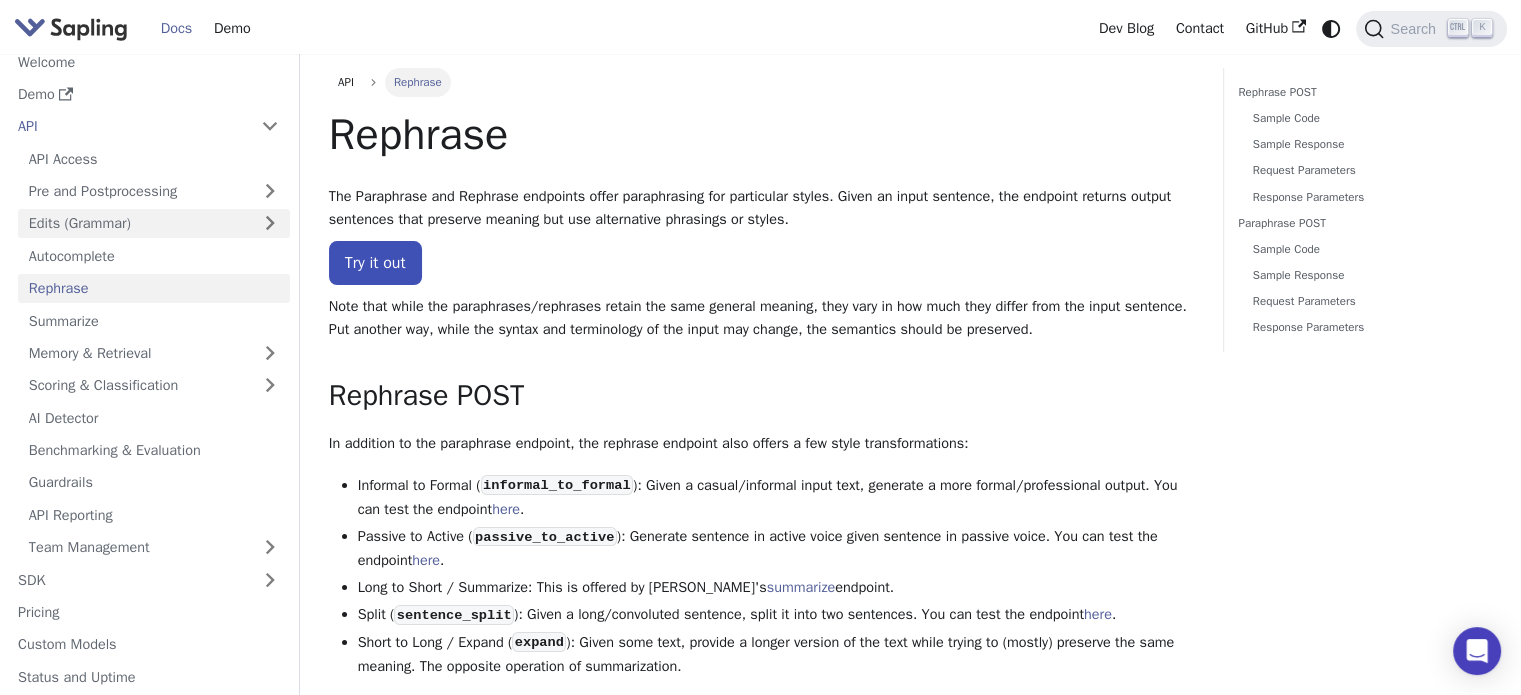 click on "Edits (Grammar)" at bounding box center (154, 223) 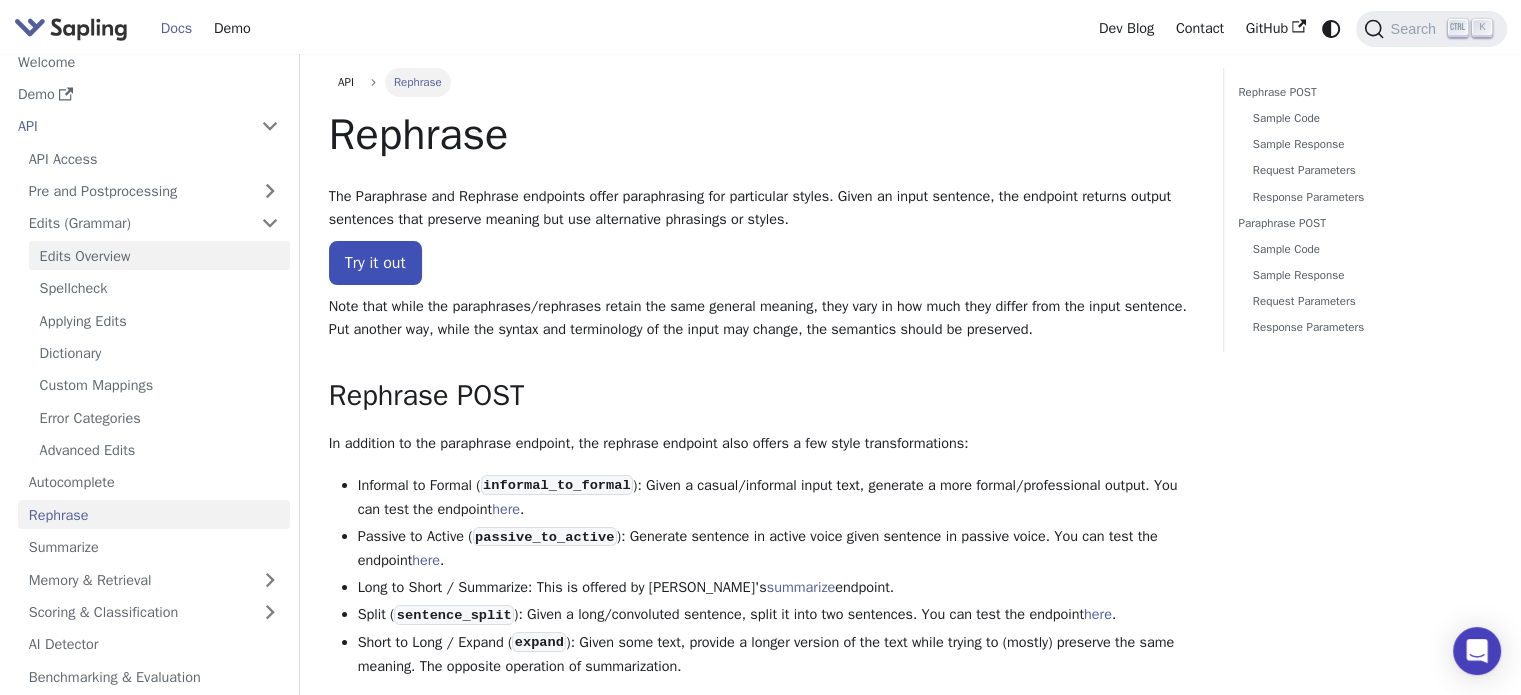 click on "Edits Overview" at bounding box center [159, 255] 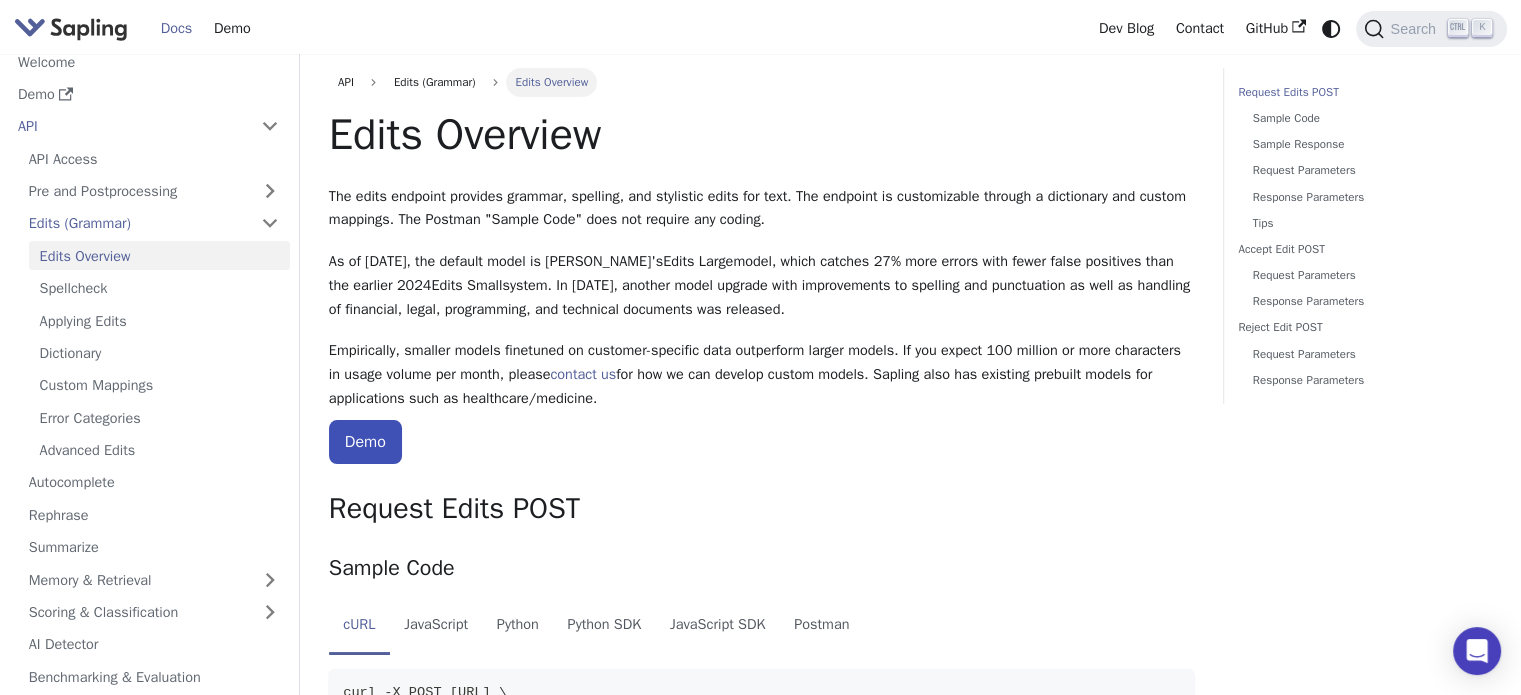 scroll, scrollTop: 392, scrollLeft: 0, axis: vertical 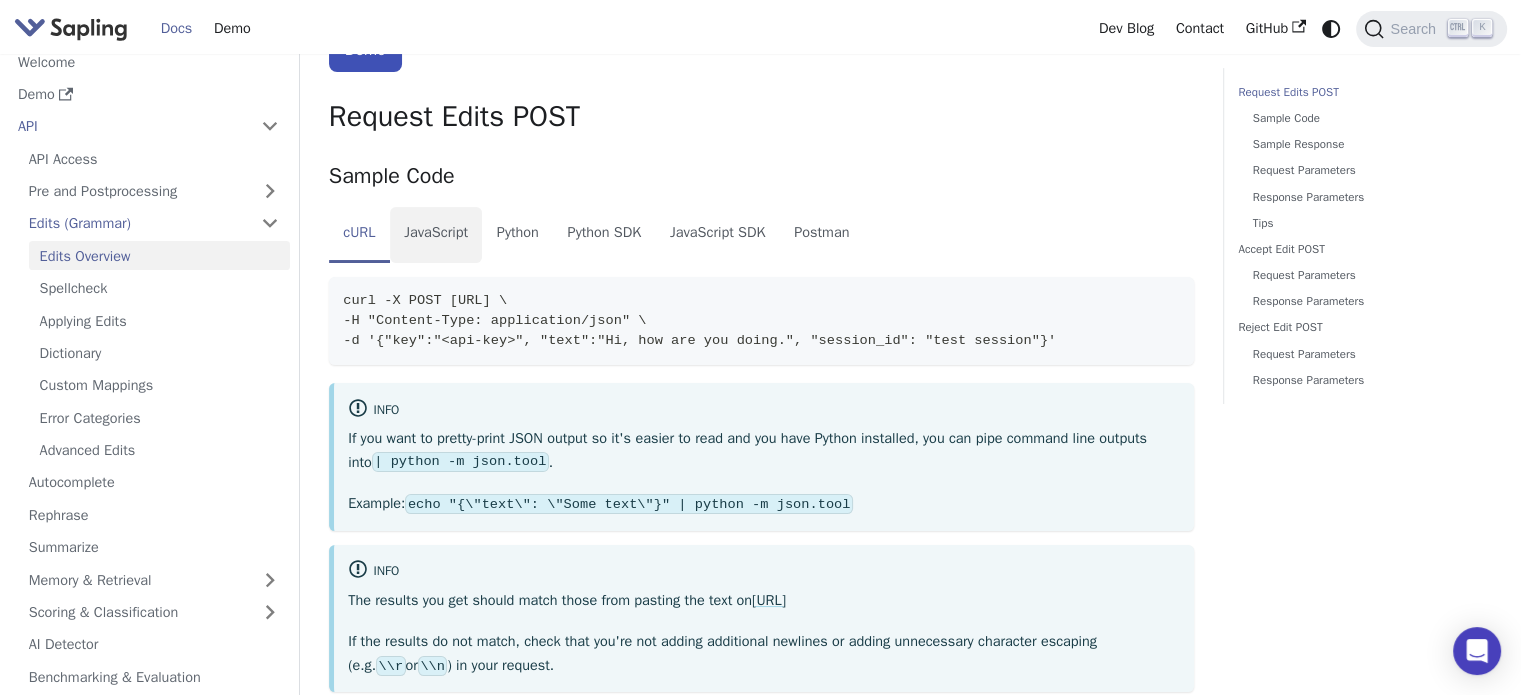 click on "JavaScript" at bounding box center [436, 235] 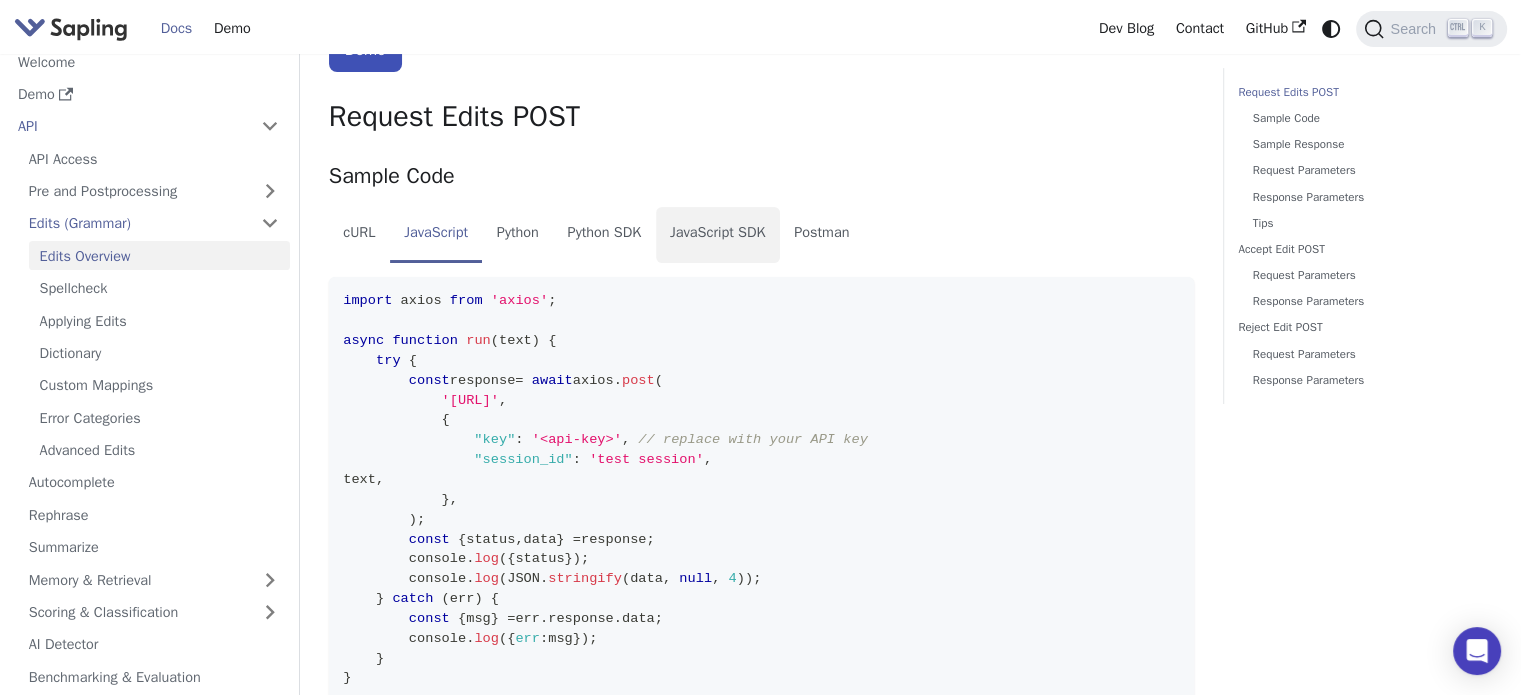 click on "JavaScript SDK" at bounding box center [718, 235] 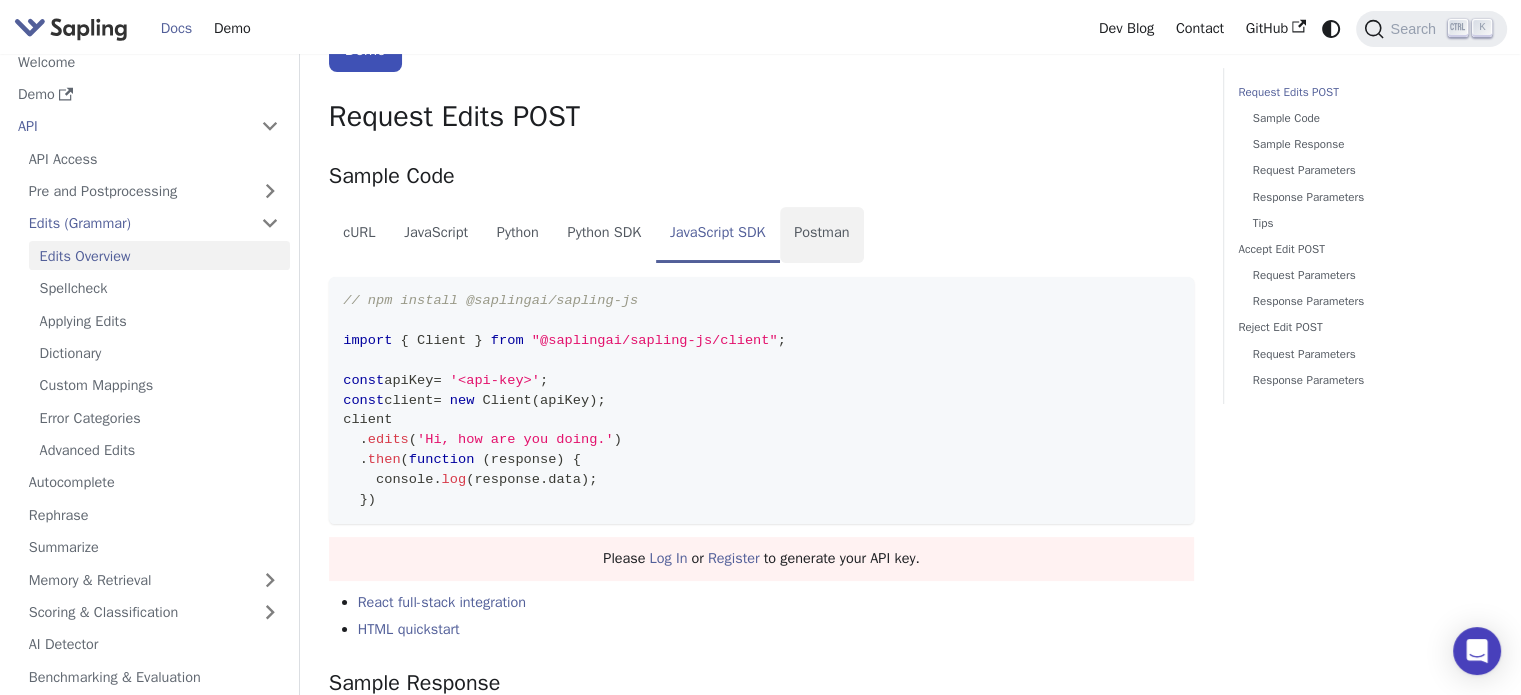 click on "Postman" at bounding box center (822, 235) 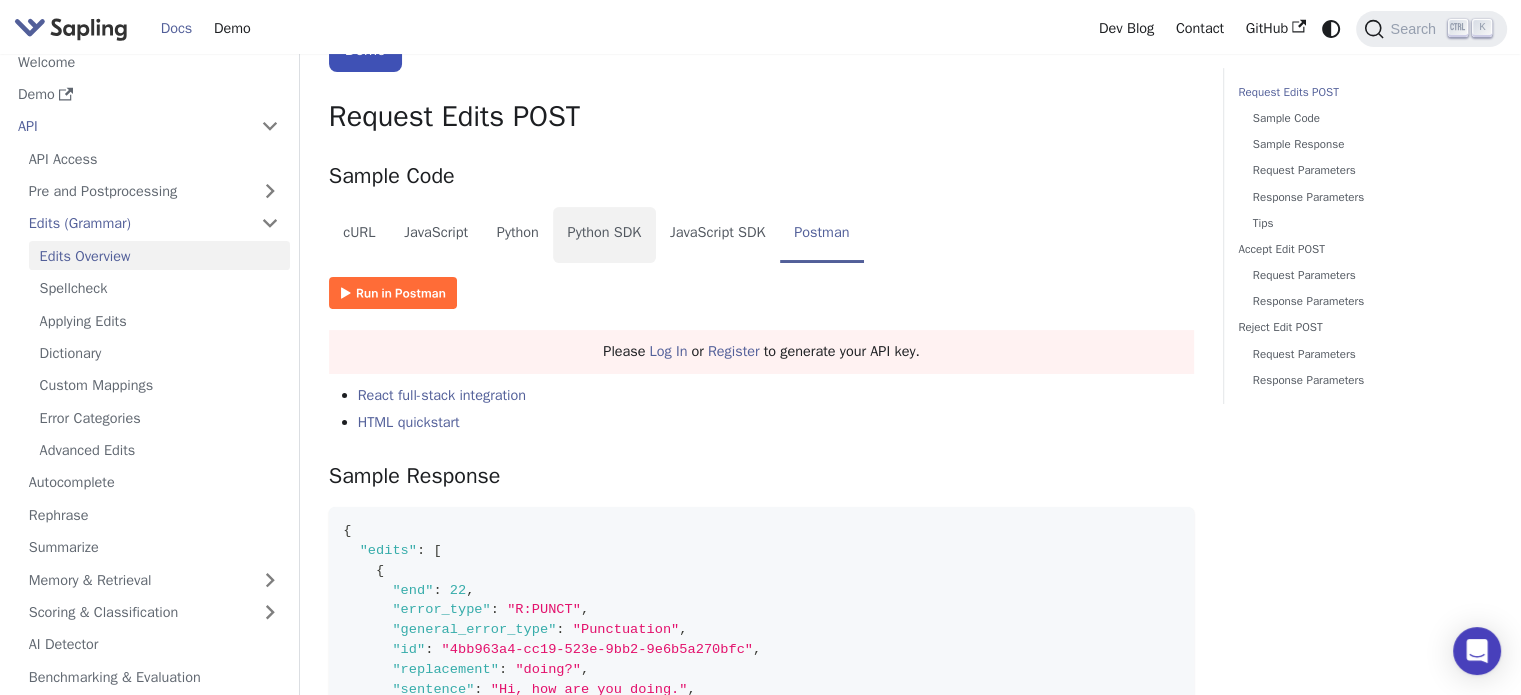 click on "Python SDK" at bounding box center [604, 235] 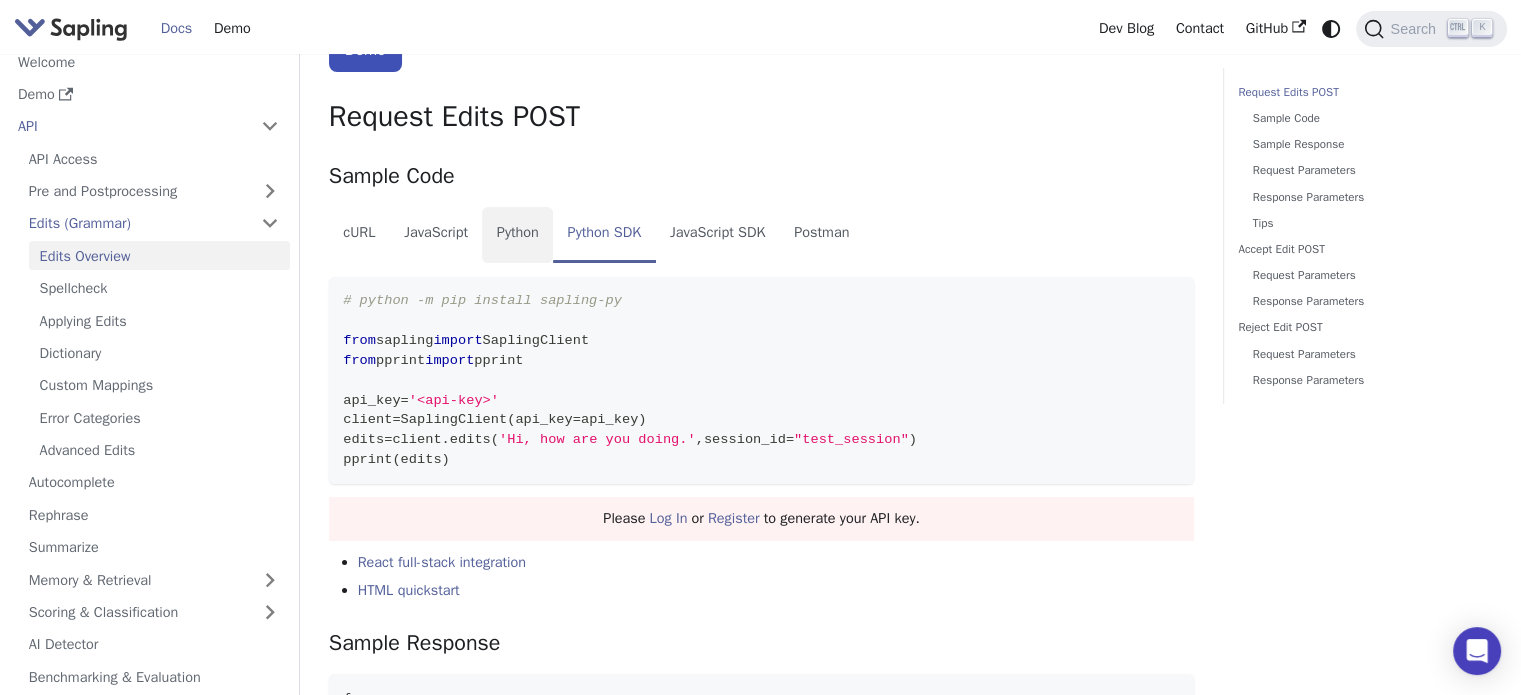 click on "Python" at bounding box center (517, 235) 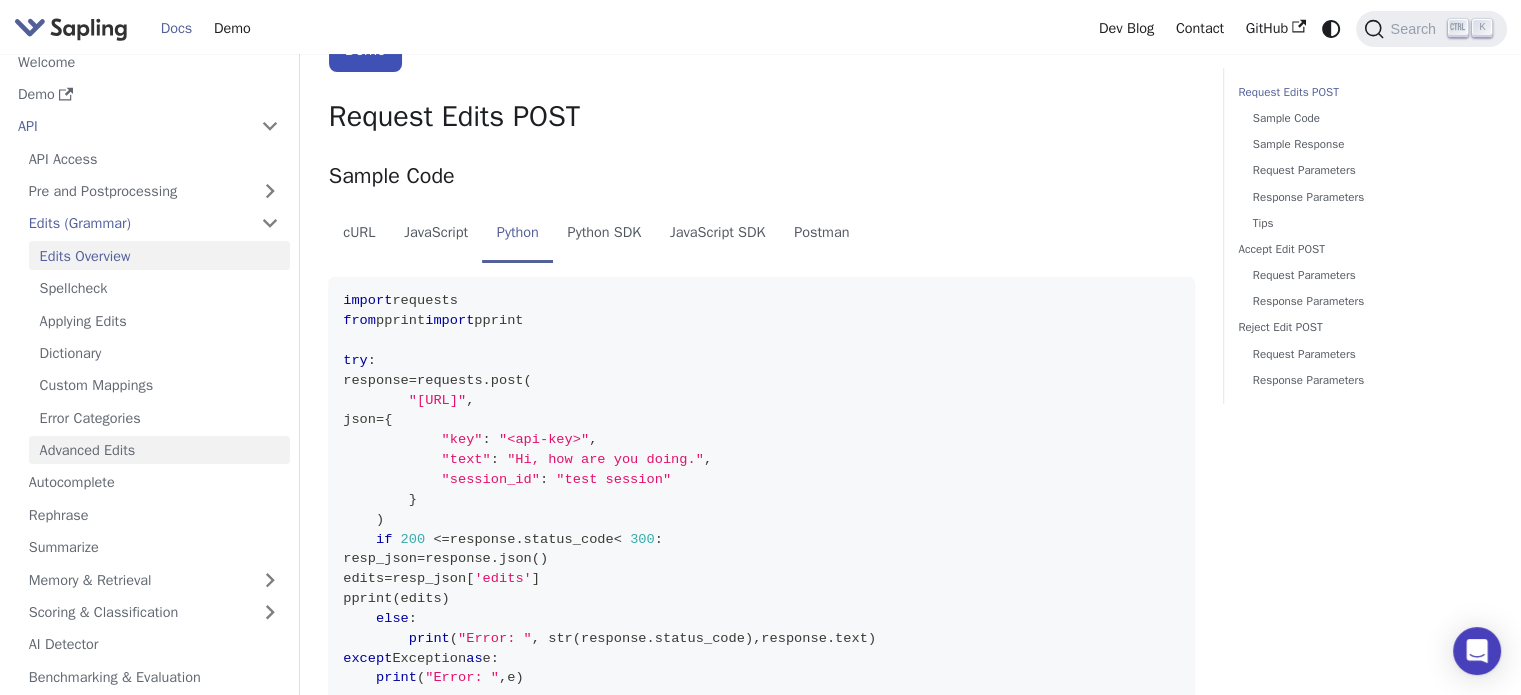 click on "Advanced Edits" at bounding box center (159, 450) 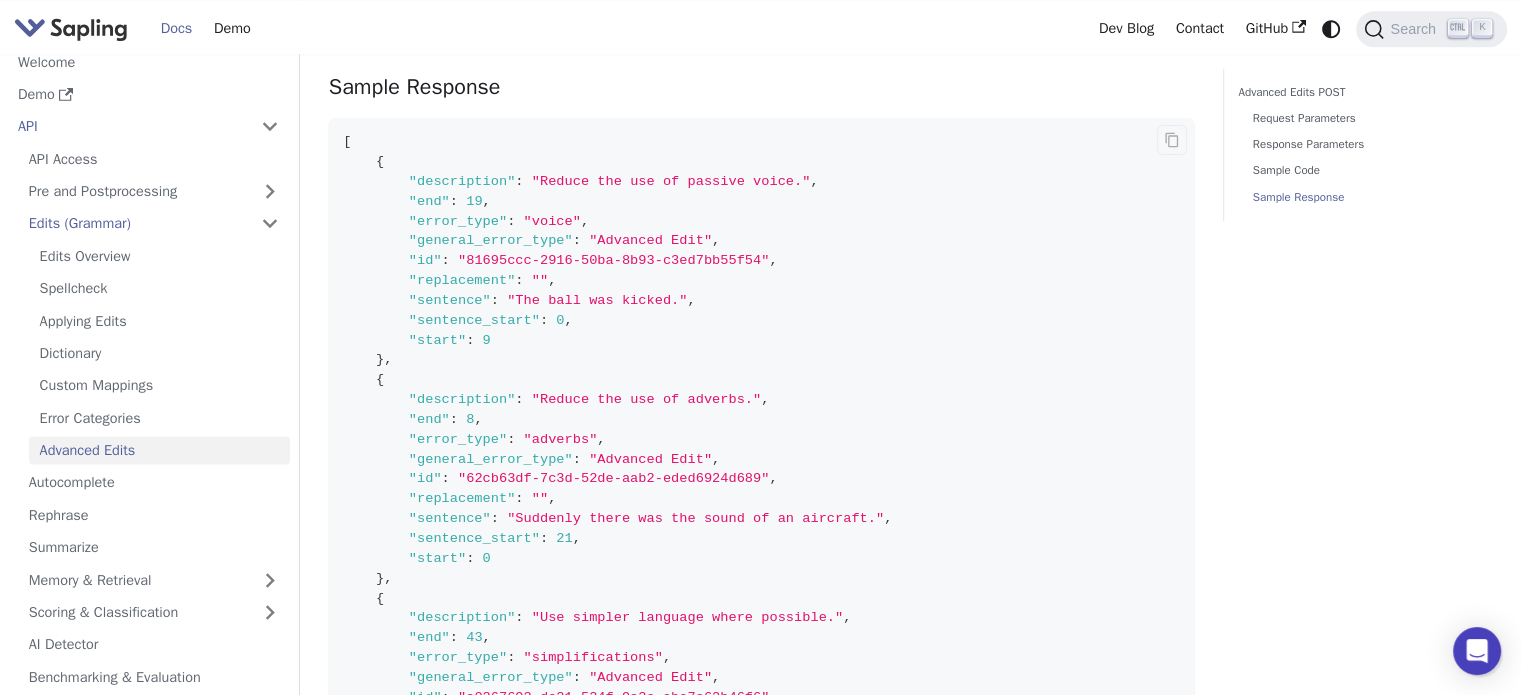 scroll, scrollTop: 2744, scrollLeft: 0, axis: vertical 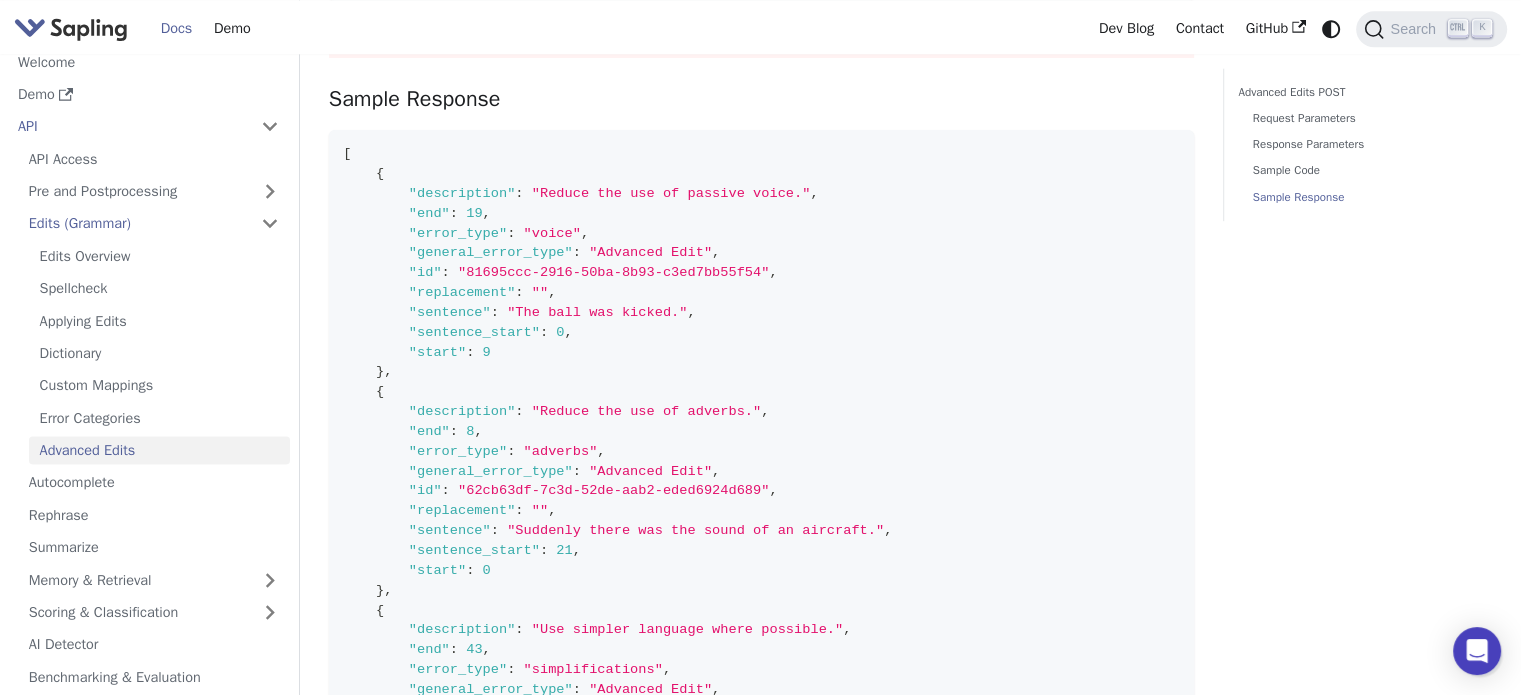 click on "Docs" at bounding box center (176, 28) 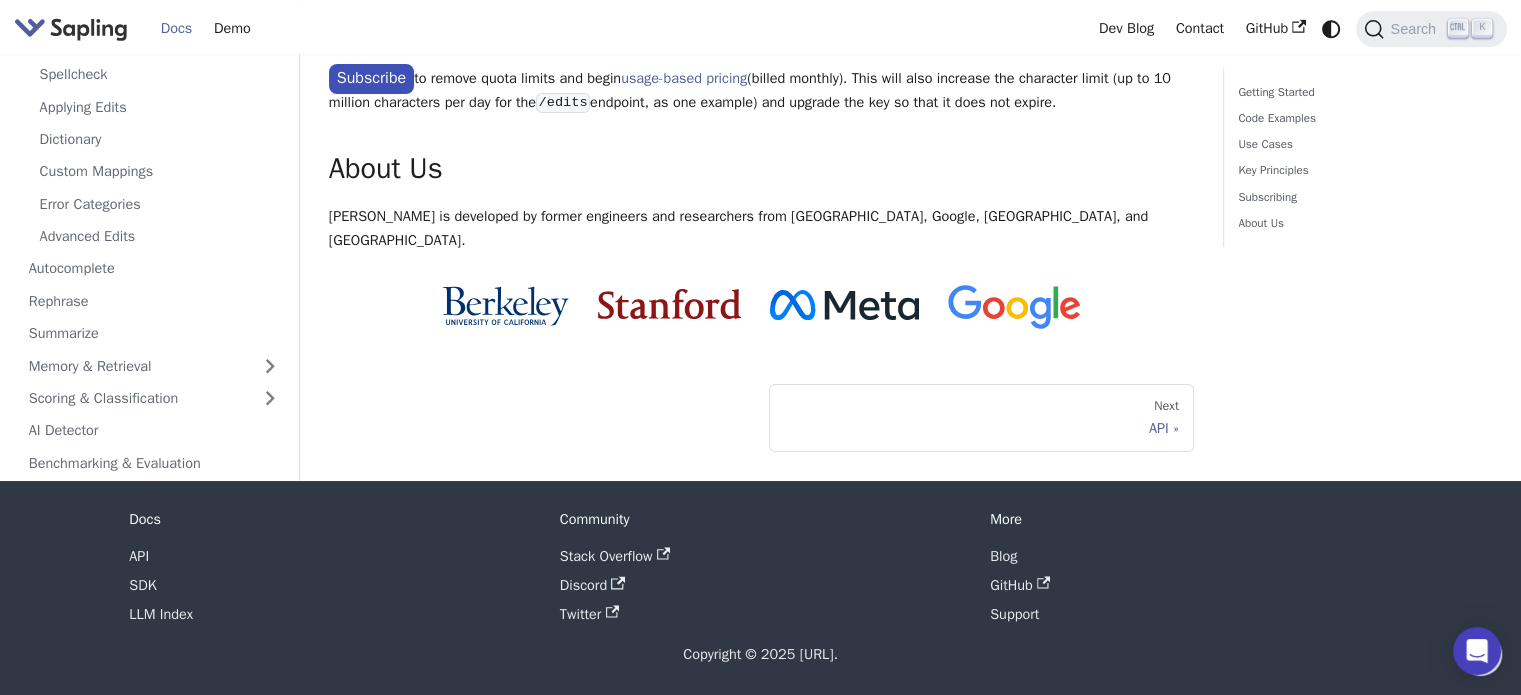 scroll, scrollTop: 0, scrollLeft: 0, axis: both 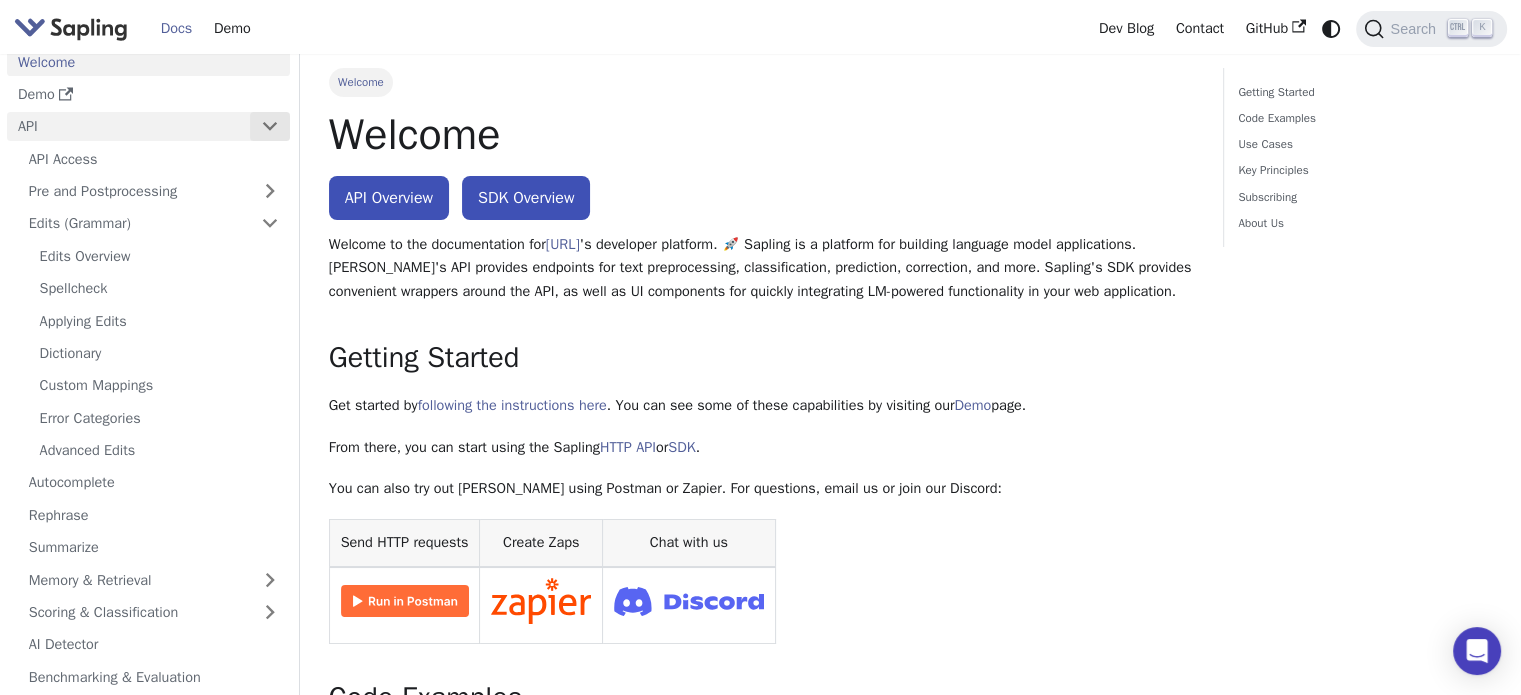 click at bounding box center (270, 126) 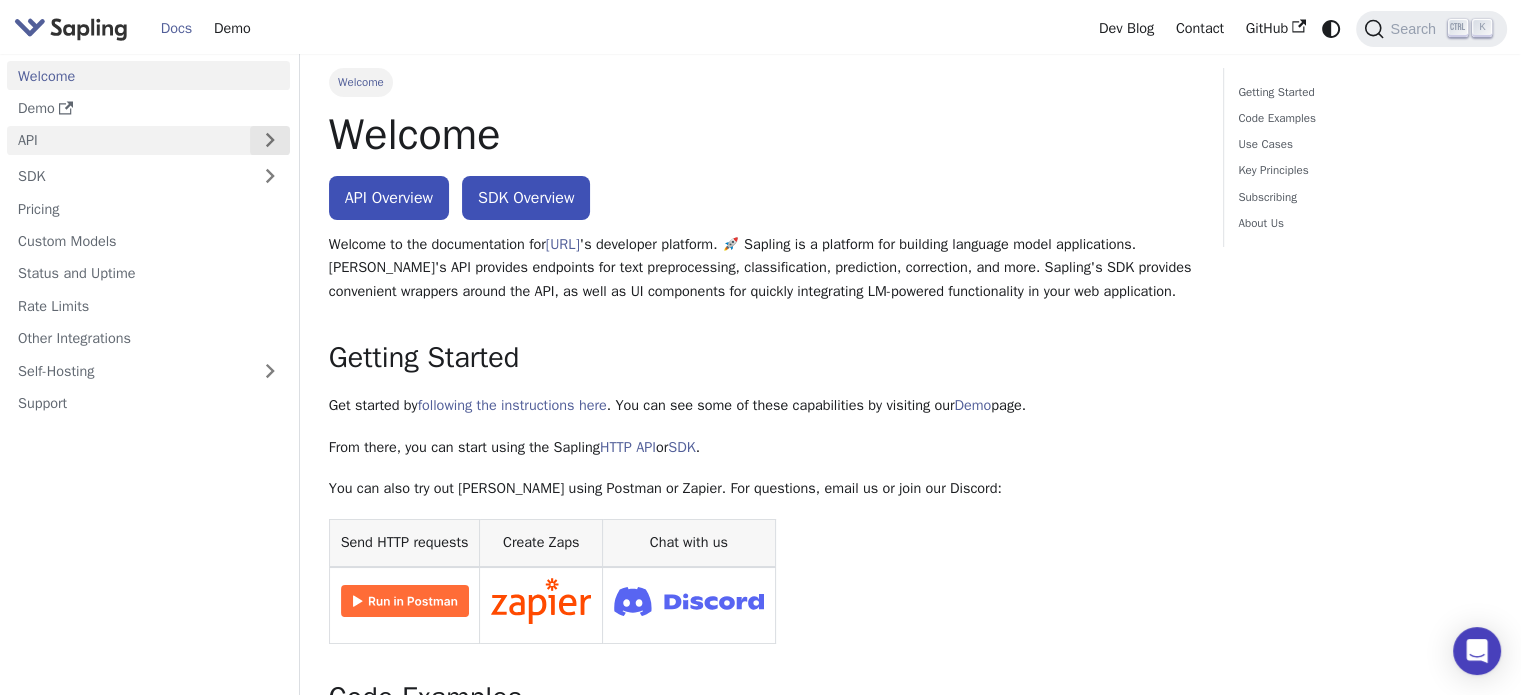 scroll, scrollTop: 0, scrollLeft: 0, axis: both 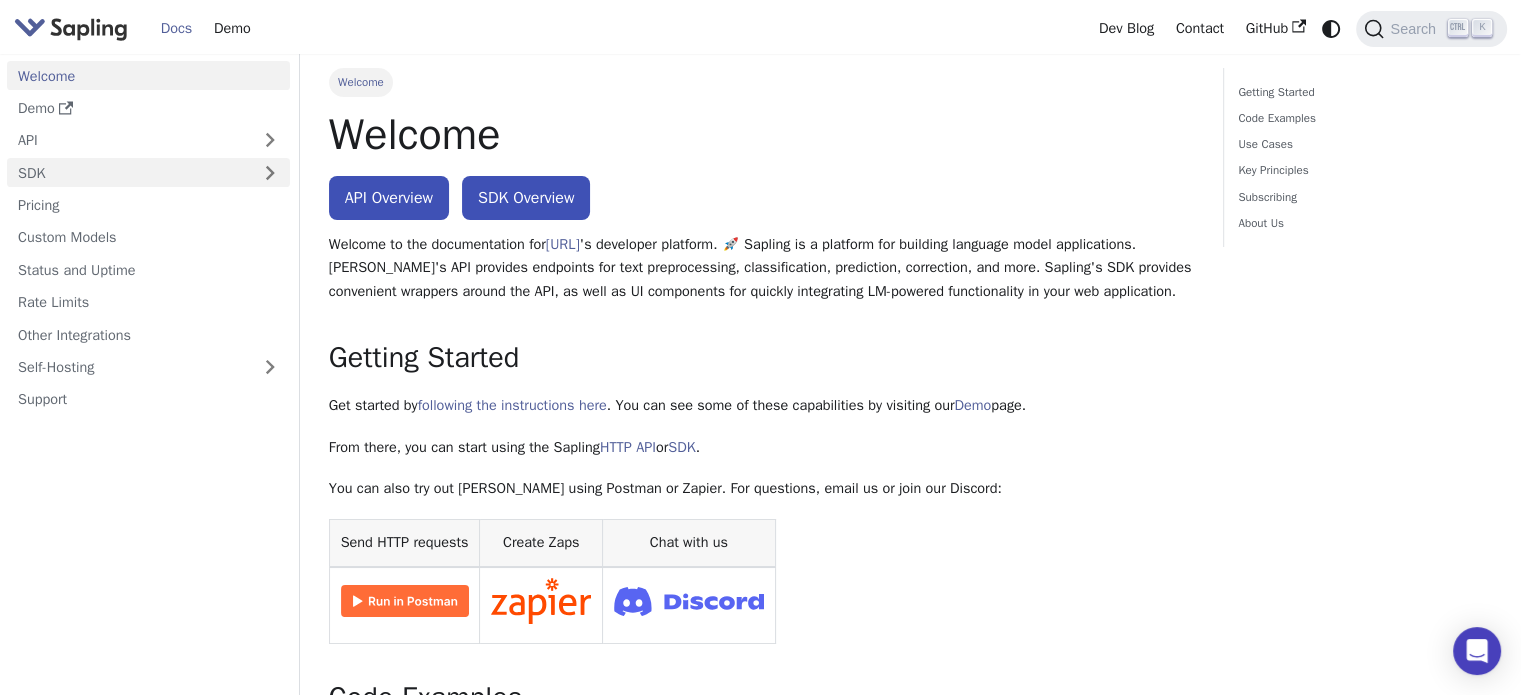 click on "SDK" at bounding box center (128, 172) 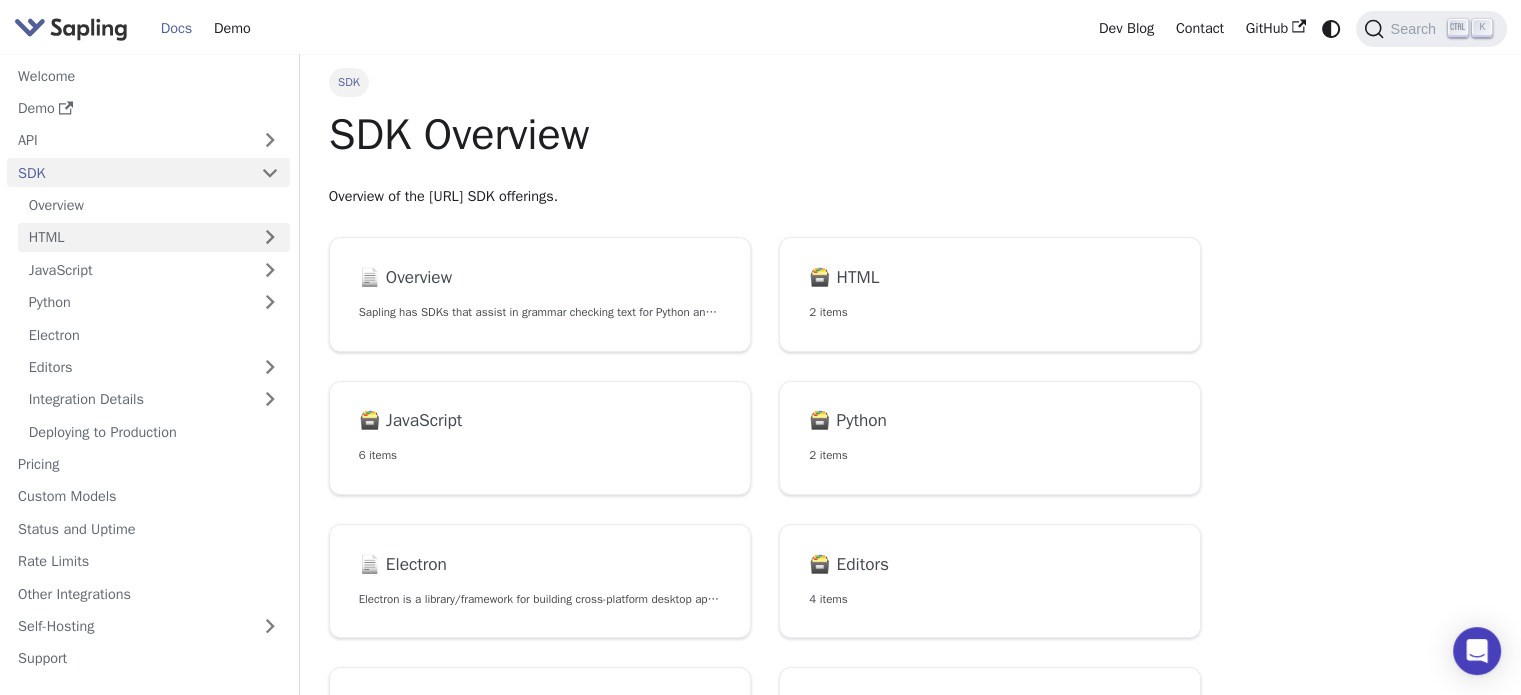 click on "HTML" at bounding box center (154, 237) 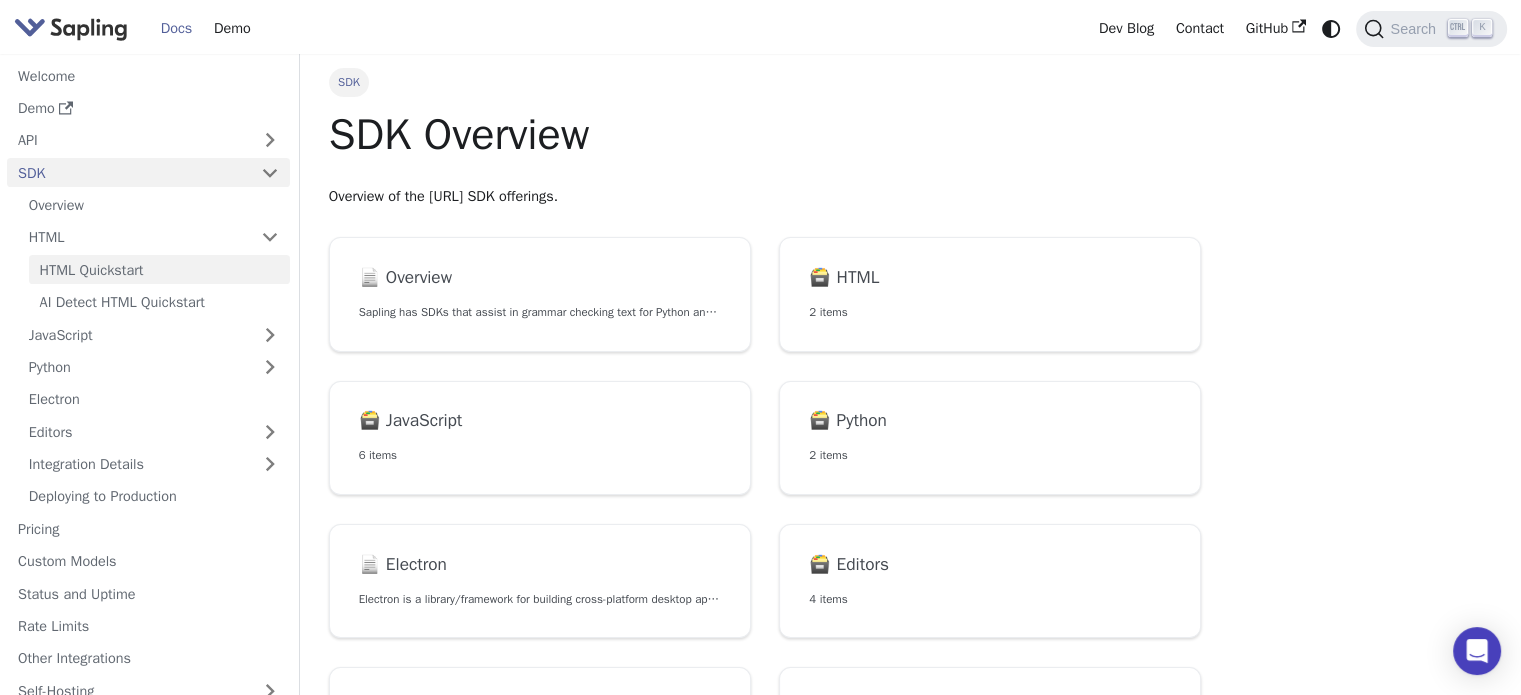 click on "HTML Quickstart" at bounding box center [159, 269] 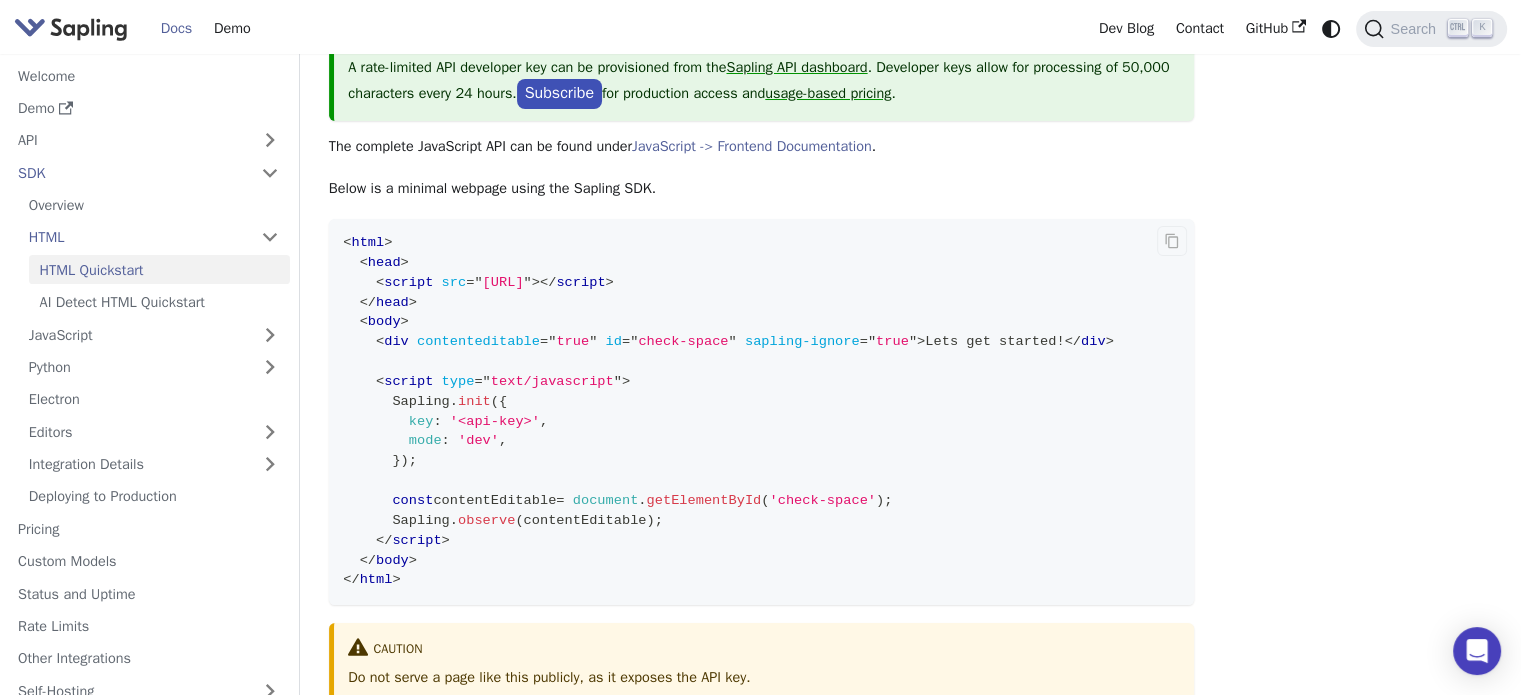 scroll, scrollTop: 172, scrollLeft: 0, axis: vertical 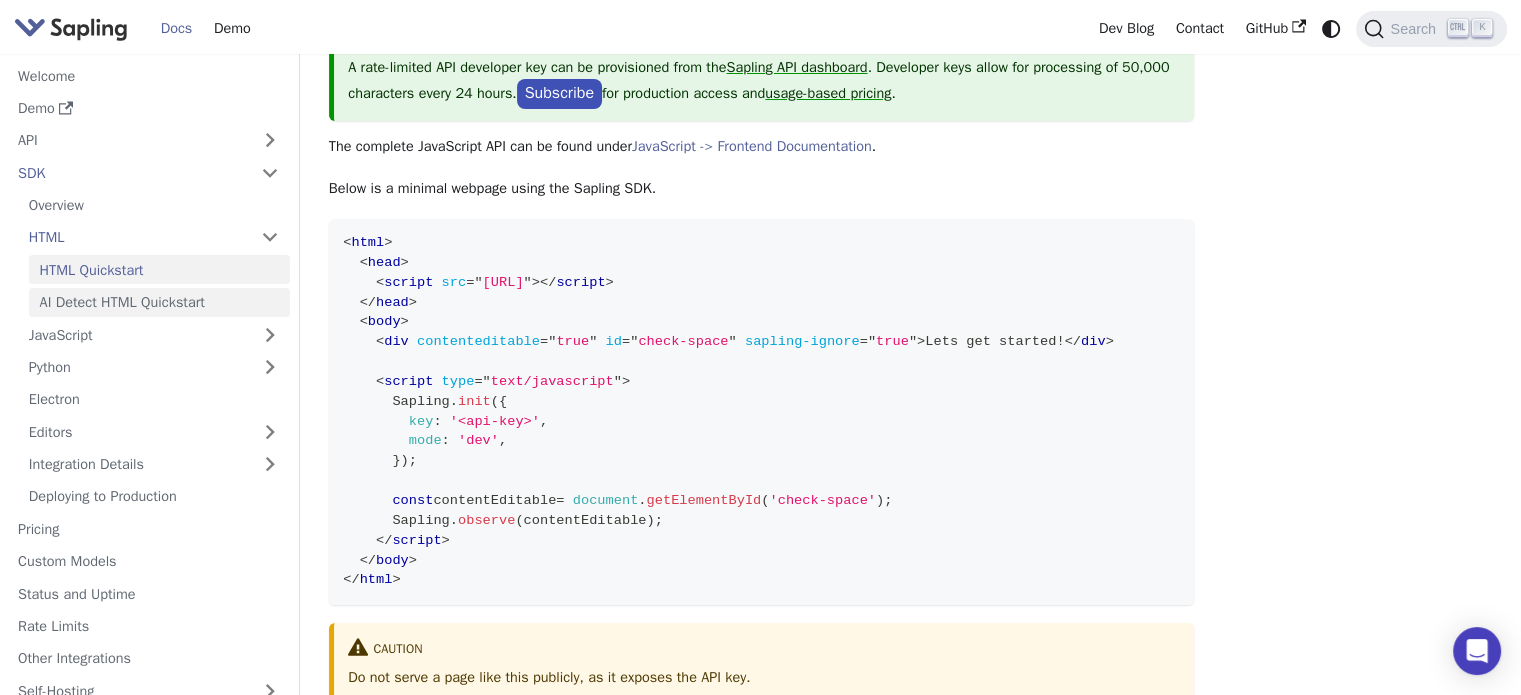 click on "AI Detect HTML Quickstart" at bounding box center (159, 302) 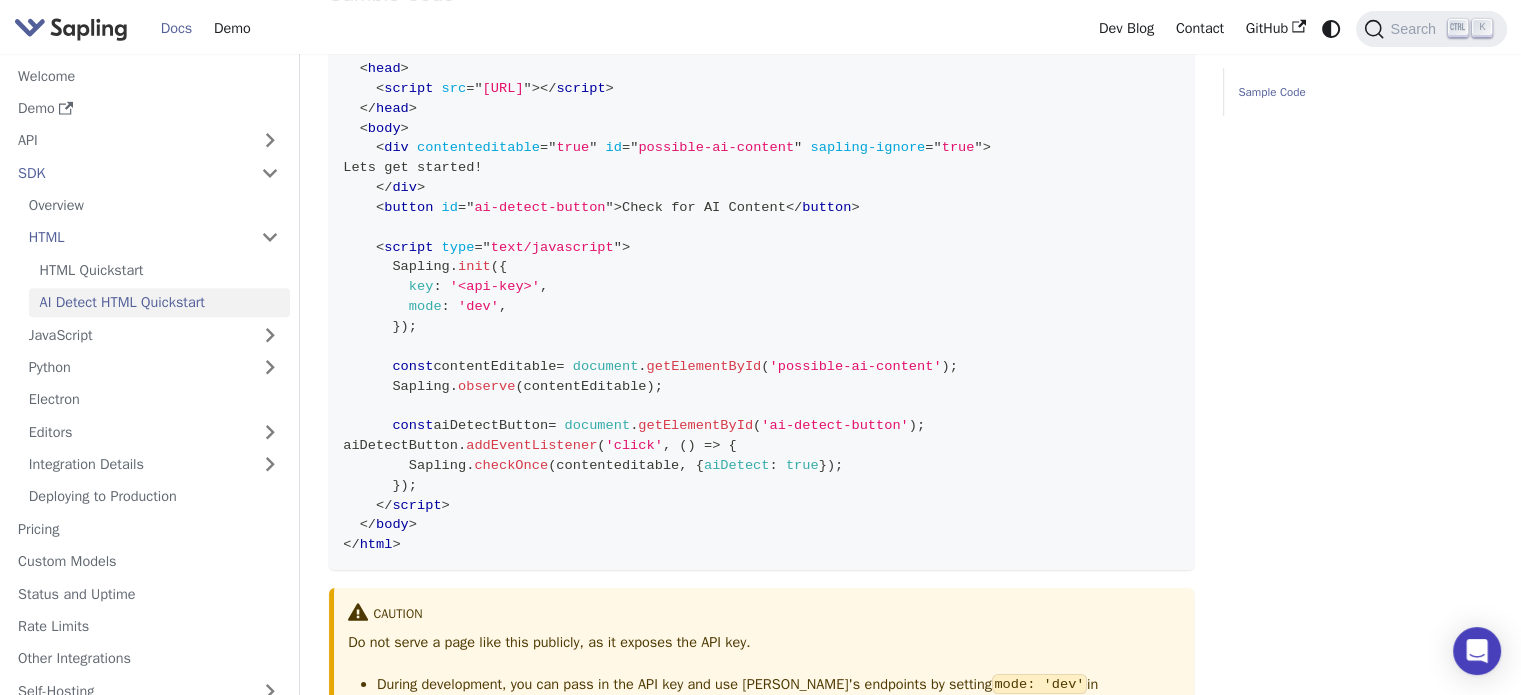 scroll, scrollTop: 936, scrollLeft: 0, axis: vertical 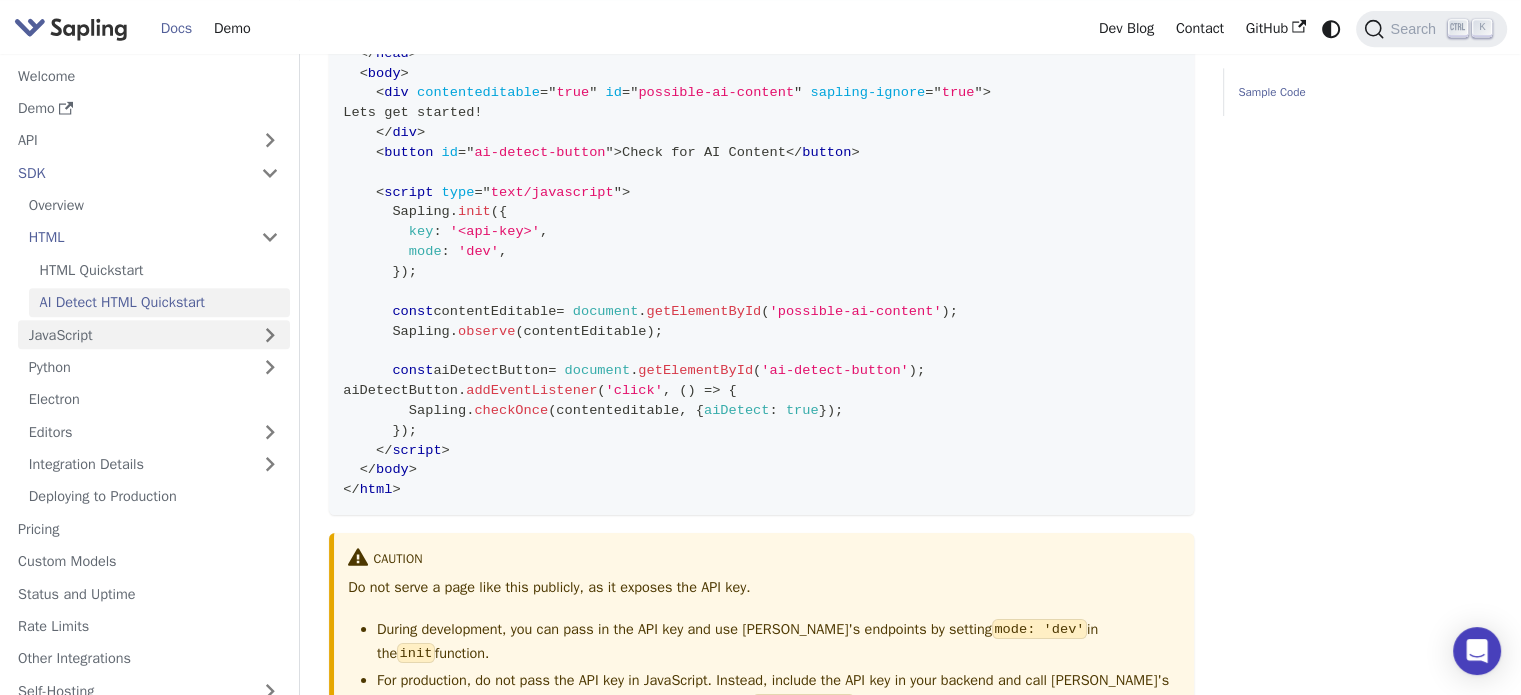 click on "JavaScript" at bounding box center [154, 334] 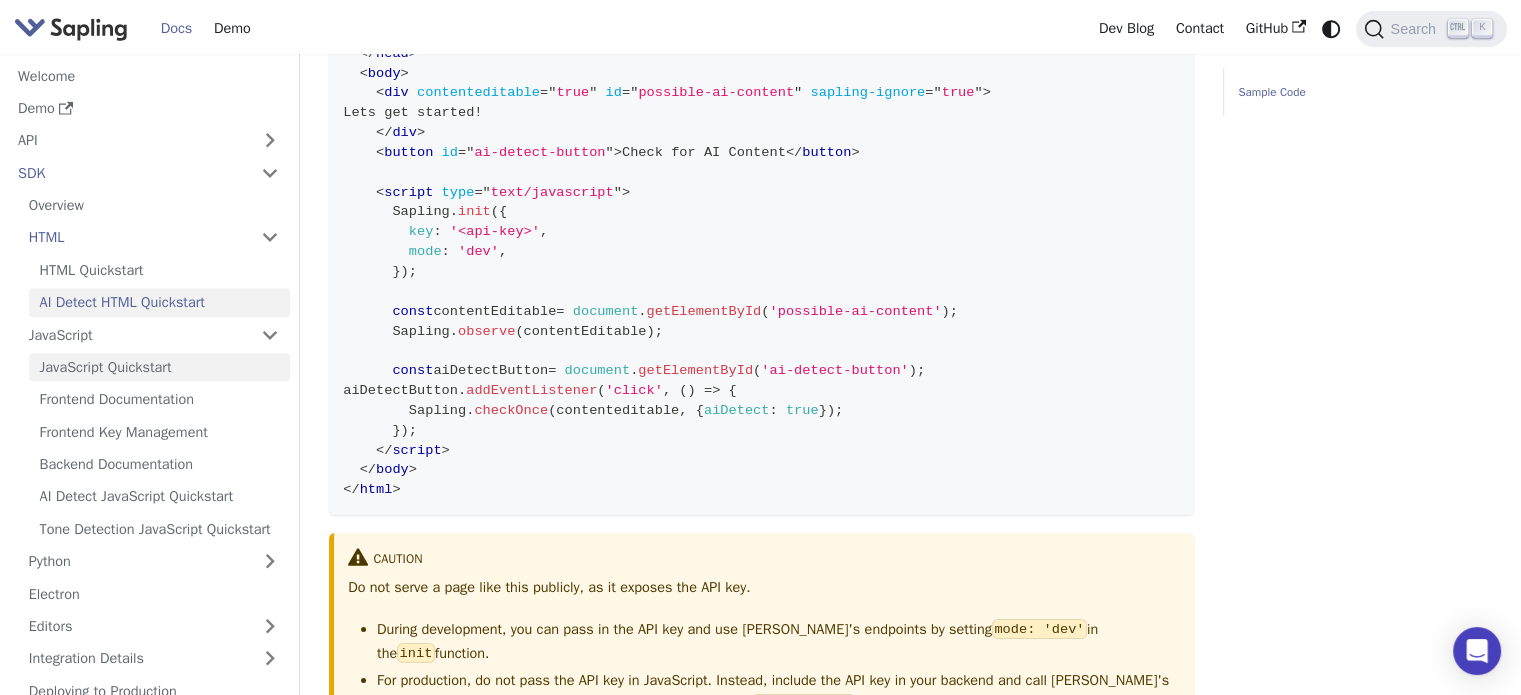 click on "JavaScript Quickstart" at bounding box center [159, 367] 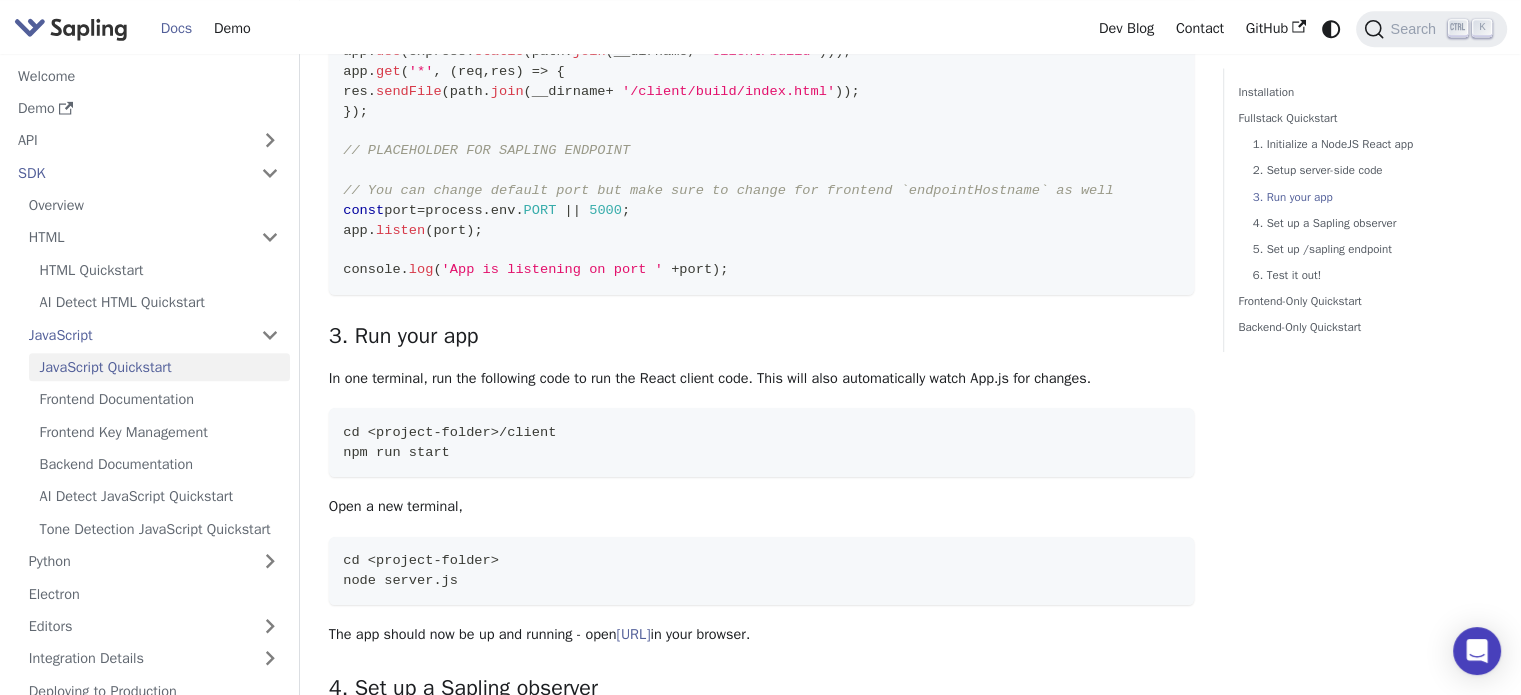 scroll, scrollTop: 1409, scrollLeft: 0, axis: vertical 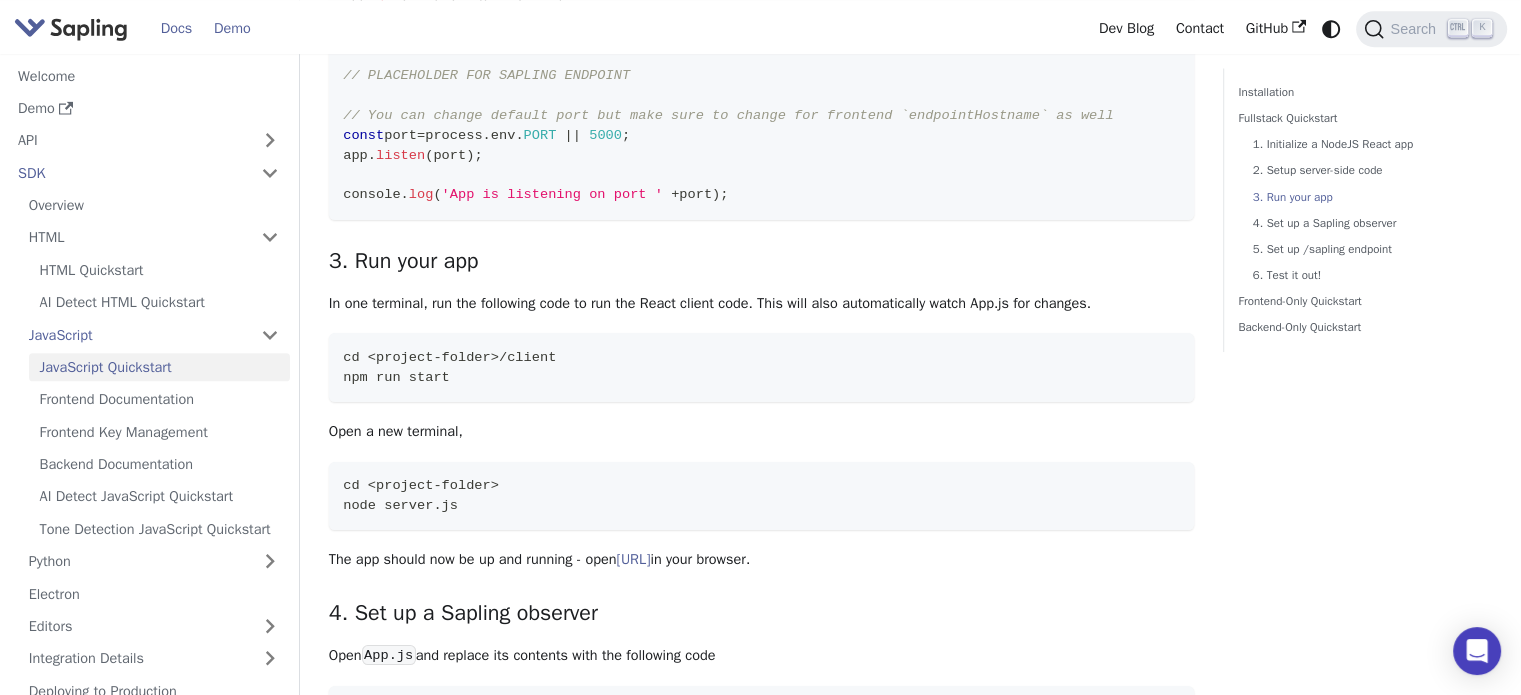 click on "Demo" at bounding box center (232, 28) 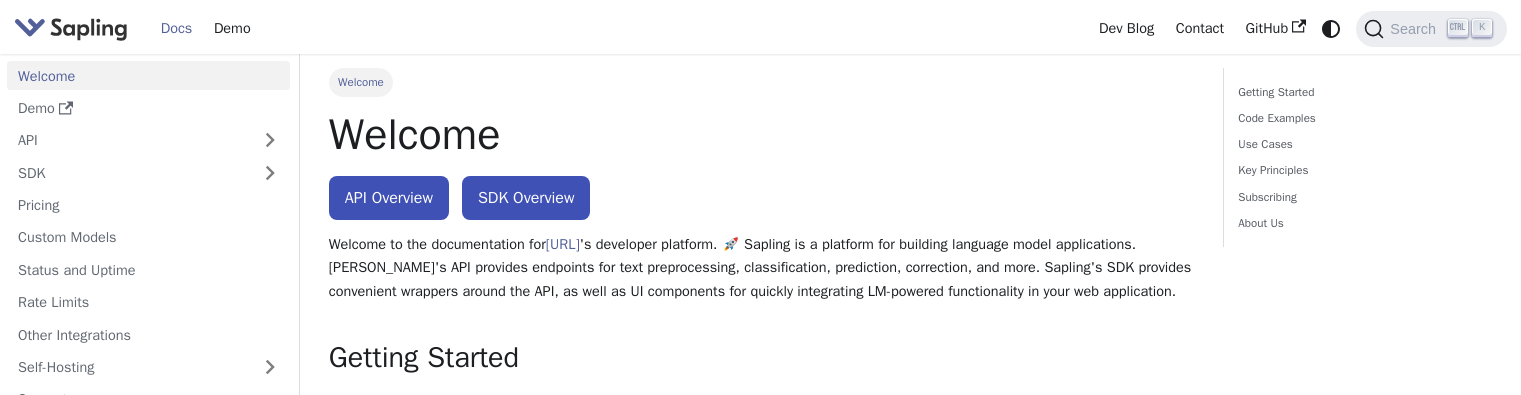 scroll, scrollTop: 0, scrollLeft: 0, axis: both 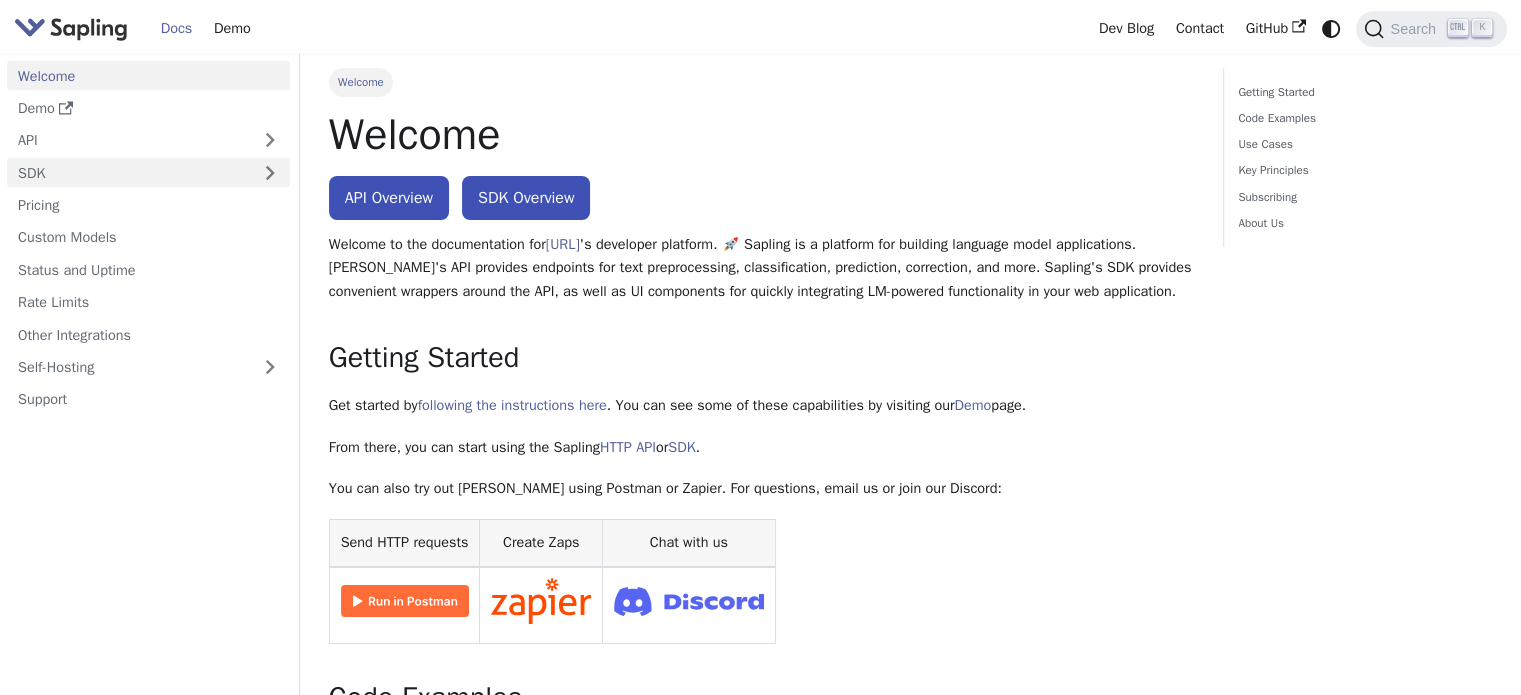 click on "SDK" at bounding box center [128, 172] 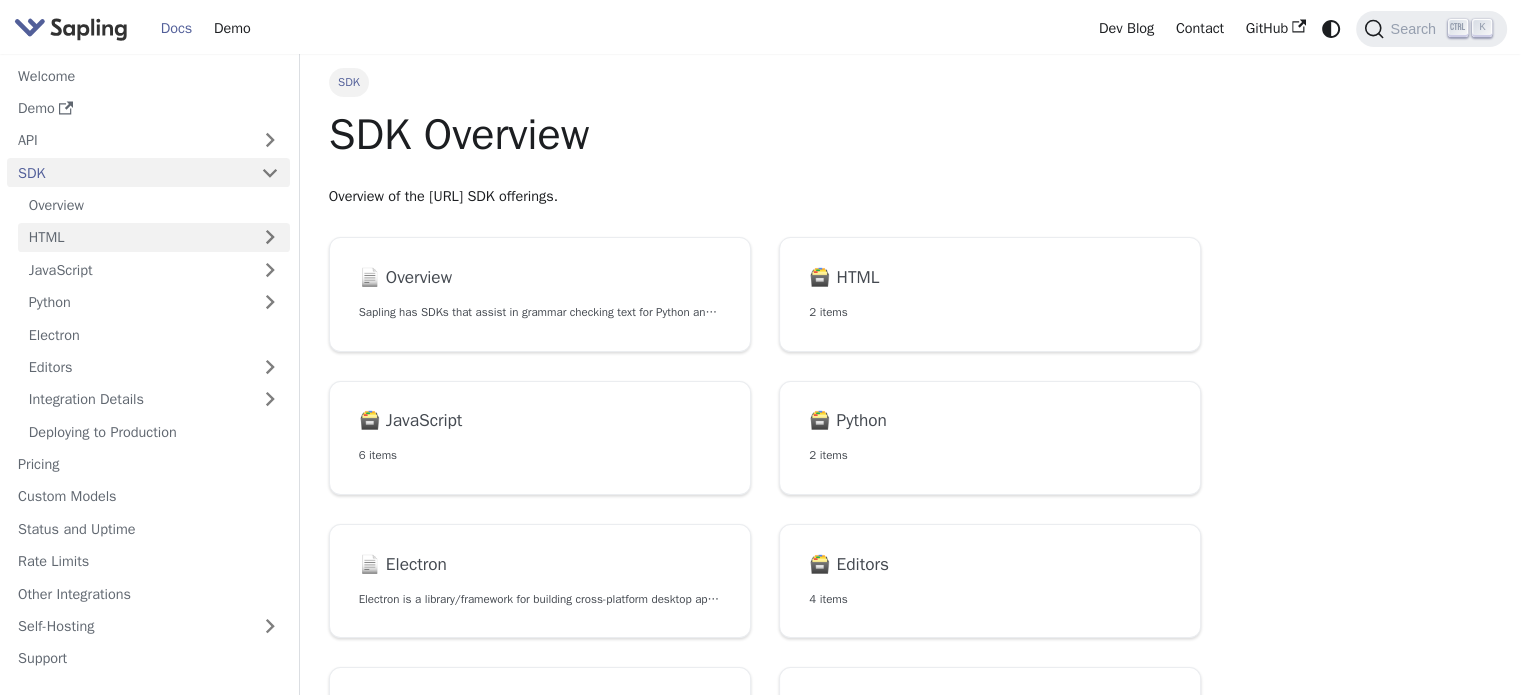 click on "HTML" at bounding box center (154, 237) 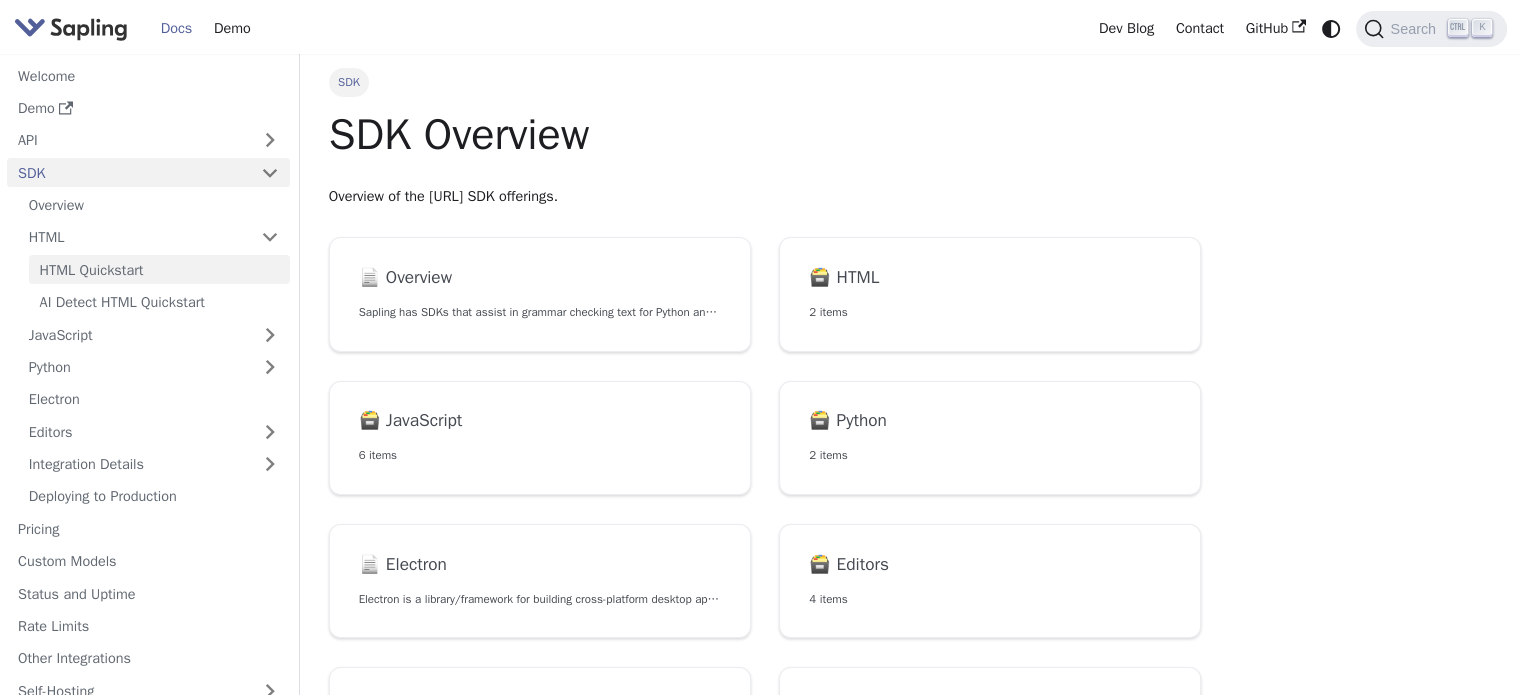 click on "HTML Quickstart" at bounding box center [159, 269] 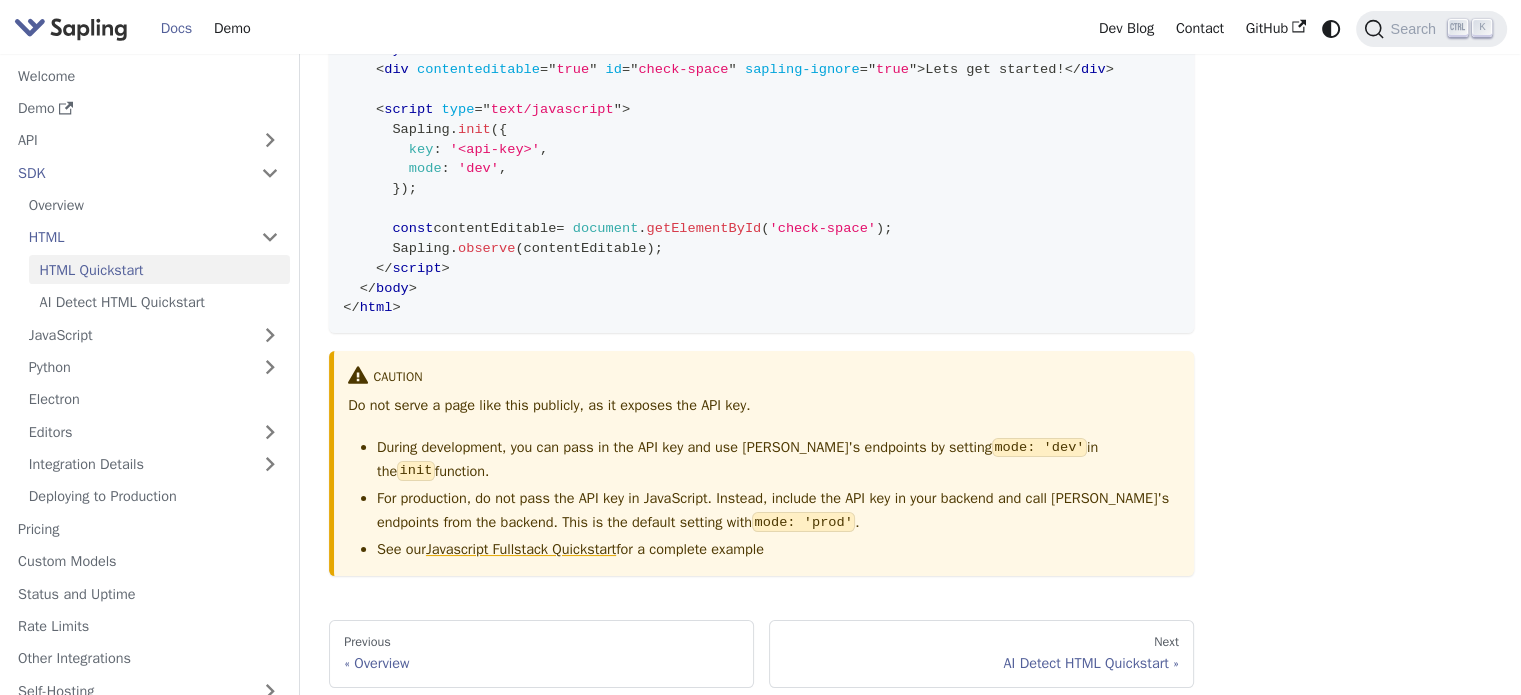 scroll, scrollTop: 454, scrollLeft: 0, axis: vertical 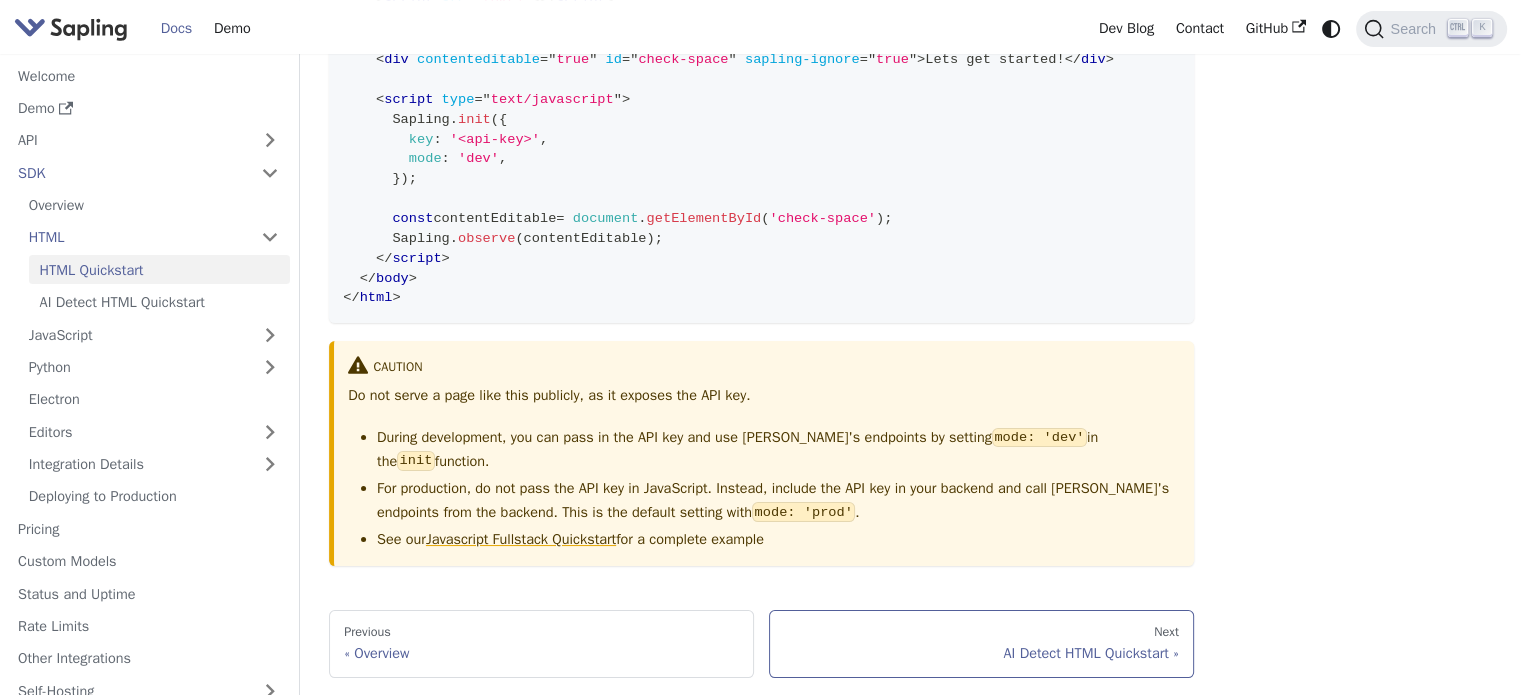 click on "Next" at bounding box center (981, 633) 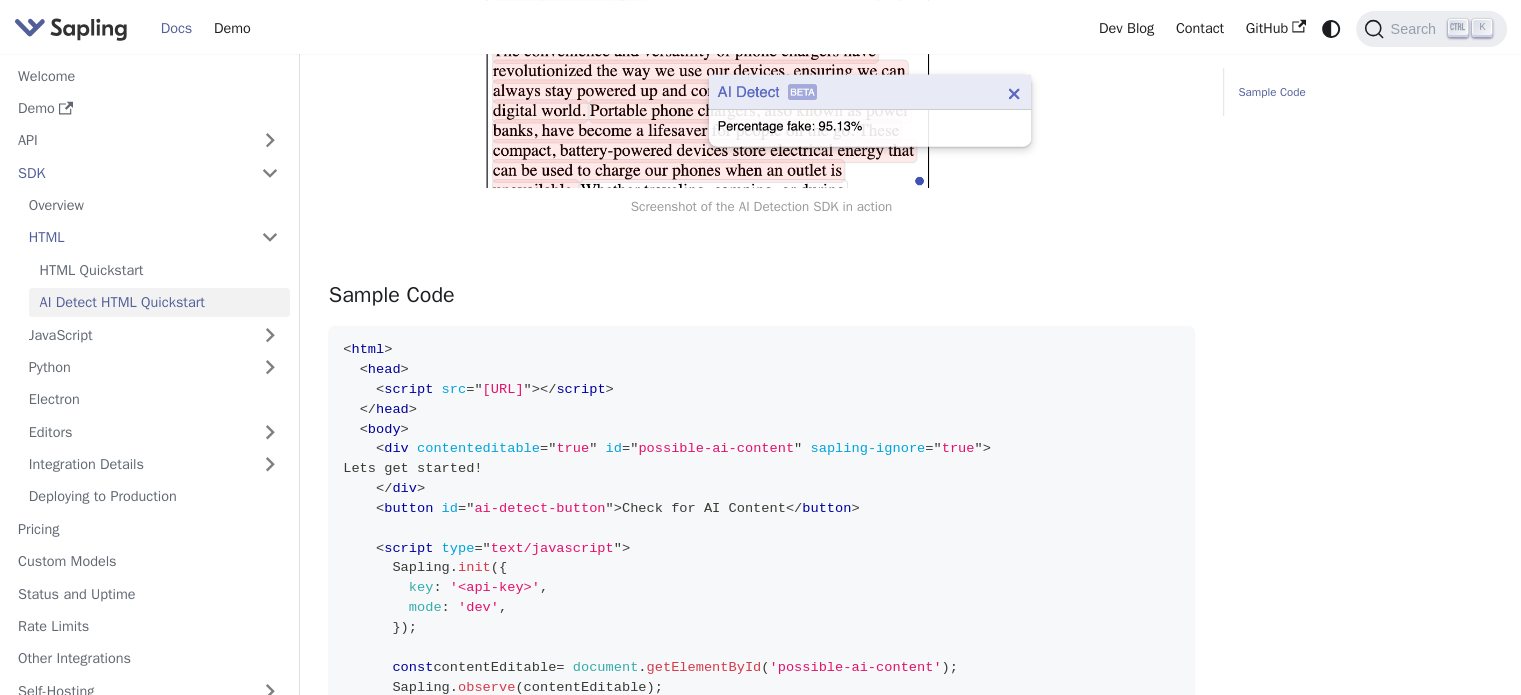 scroll, scrollTop: 580, scrollLeft: 0, axis: vertical 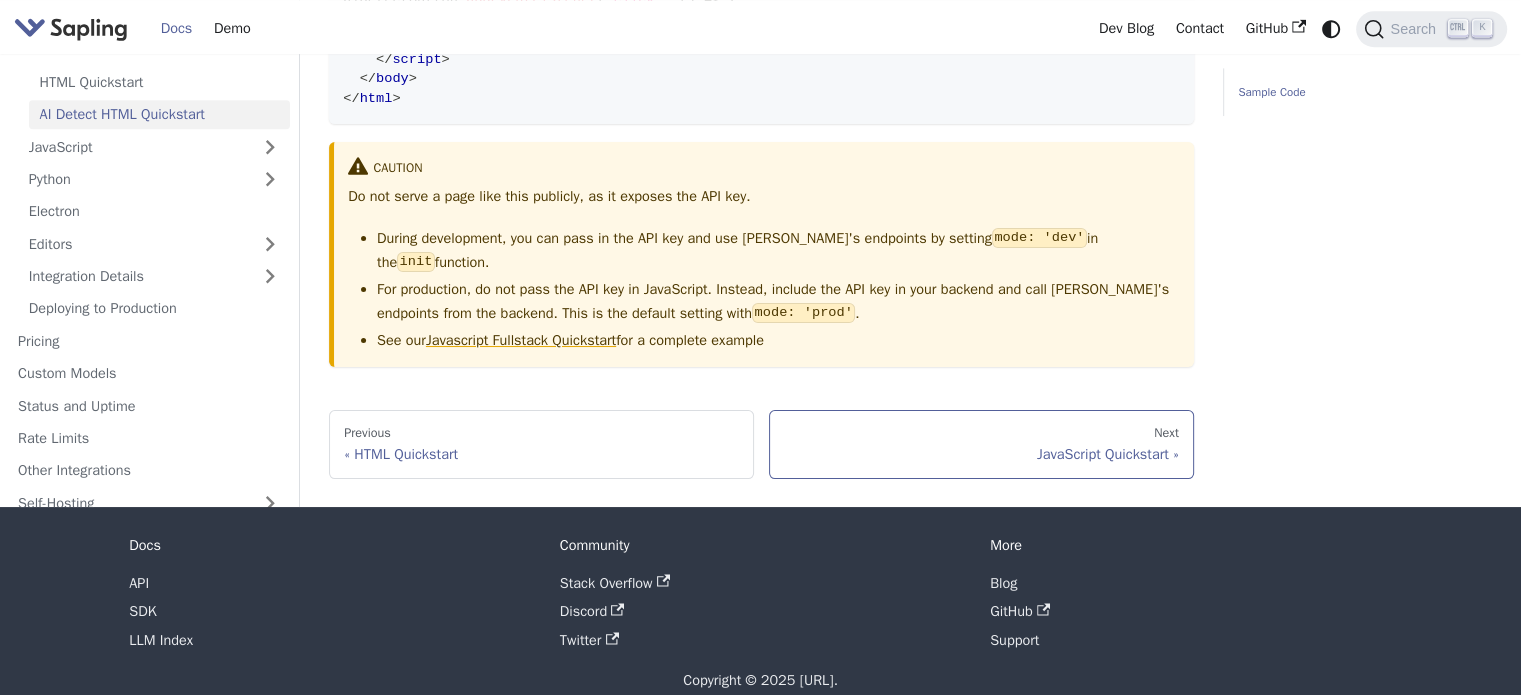 click on "Next" at bounding box center (981, 434) 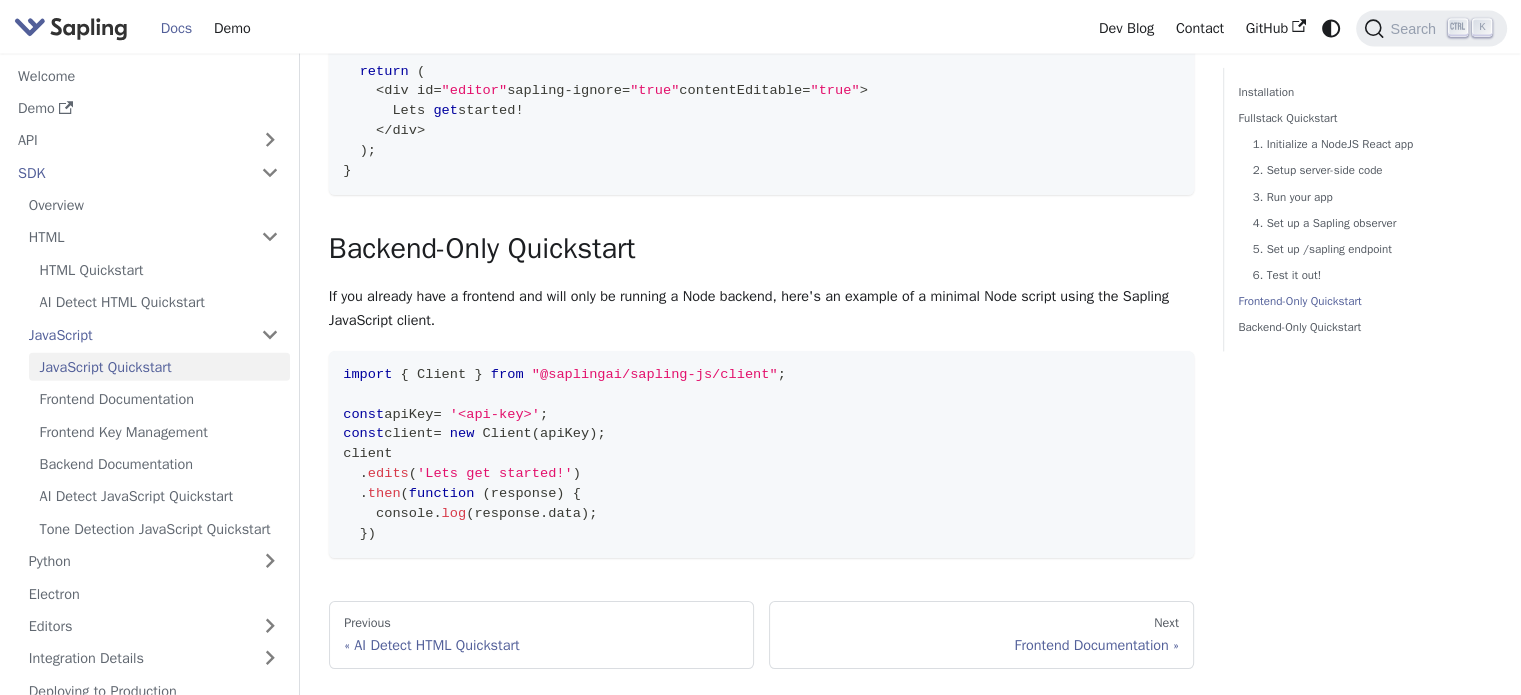 scroll, scrollTop: 4680, scrollLeft: 0, axis: vertical 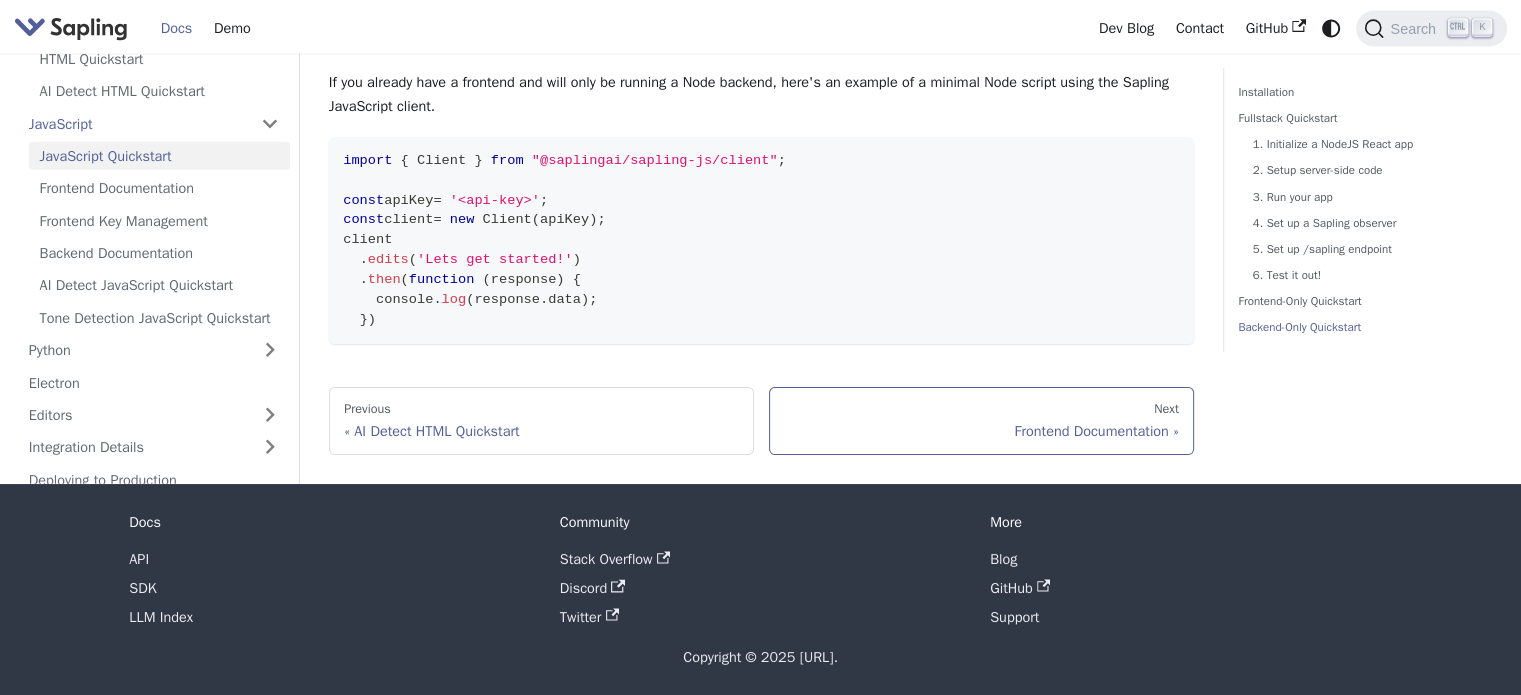 click on "Next" at bounding box center [981, 410] 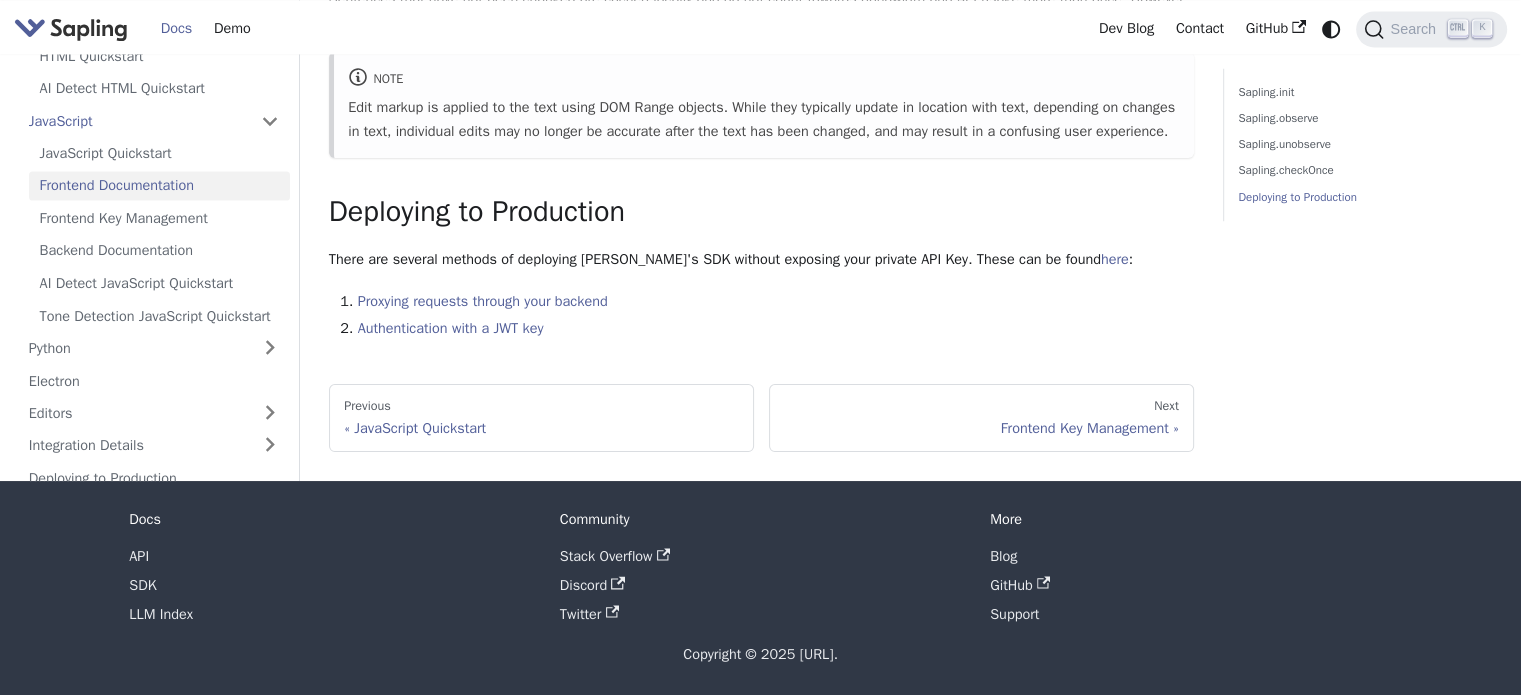 scroll, scrollTop: 3596, scrollLeft: 0, axis: vertical 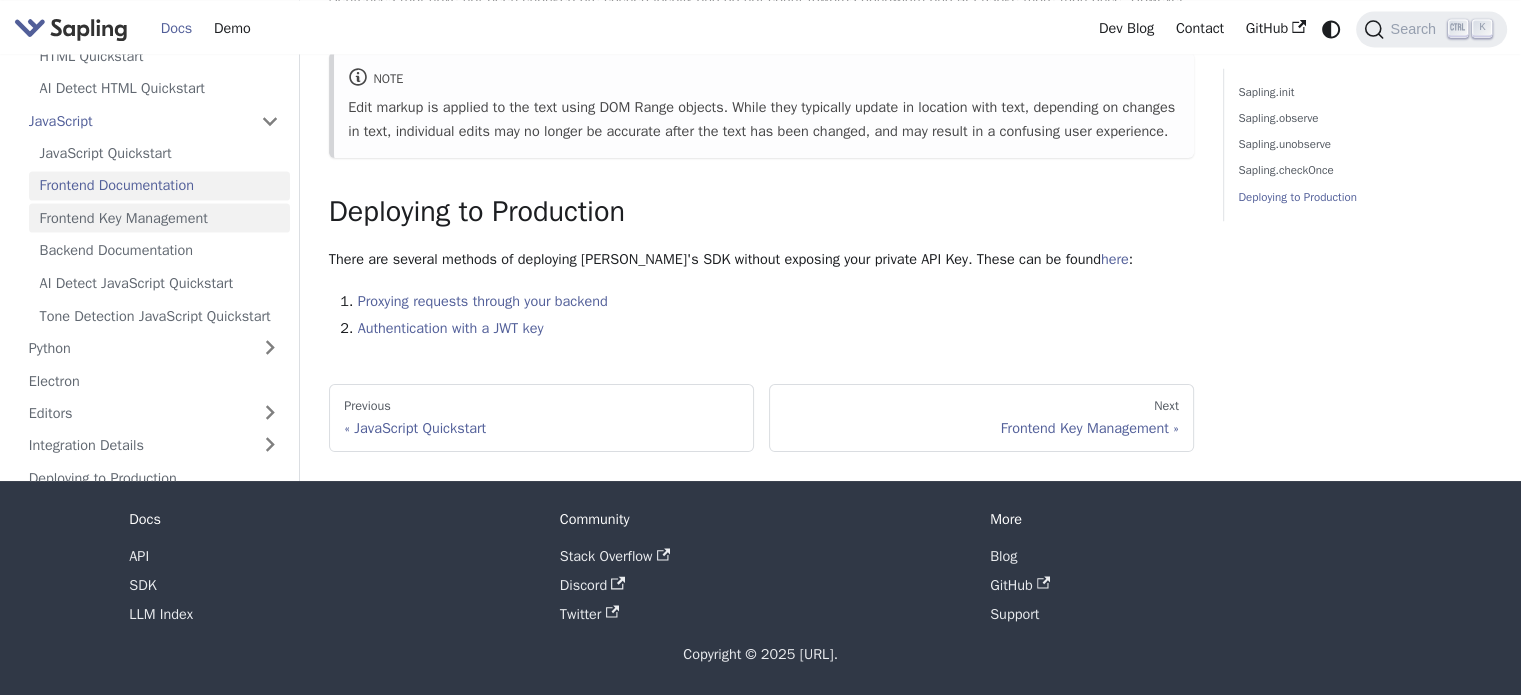 click on "Frontend Key Management" at bounding box center (159, 217) 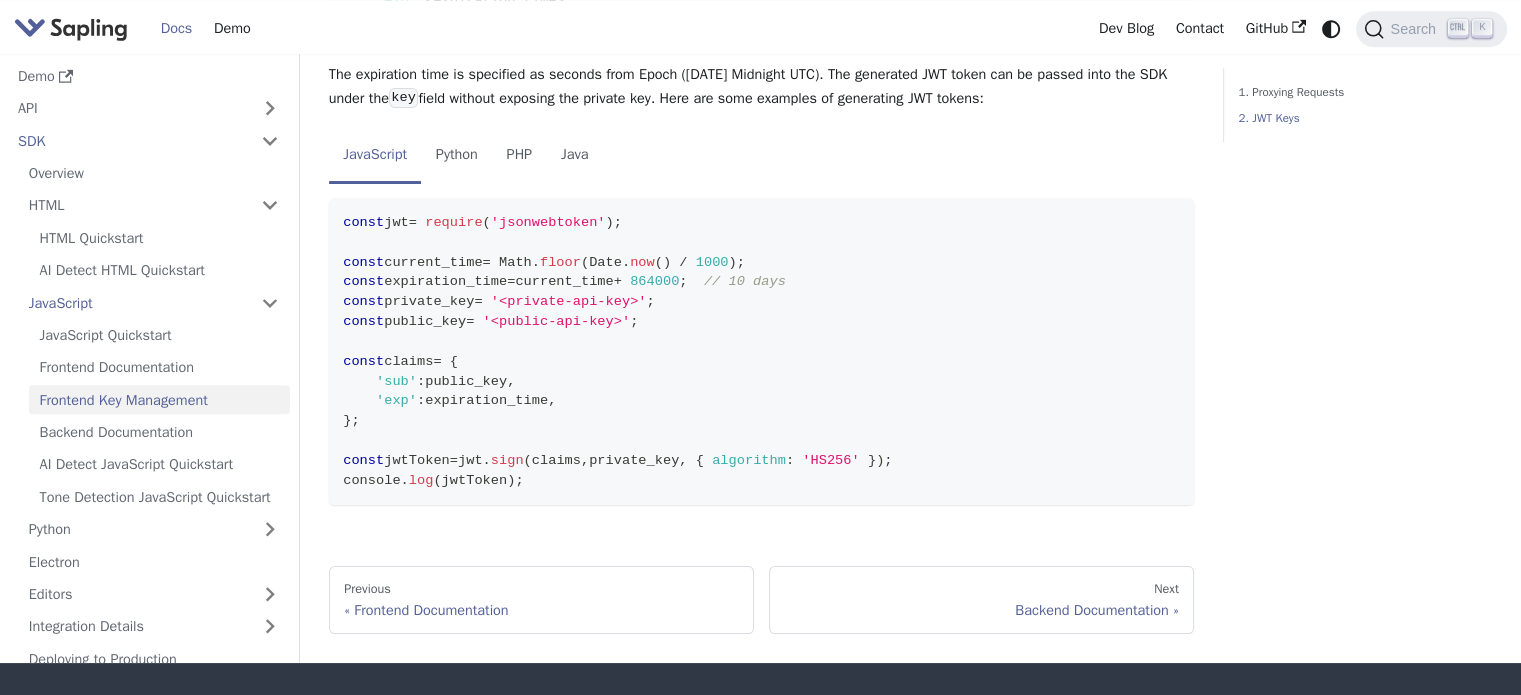 scroll, scrollTop: 1740, scrollLeft: 0, axis: vertical 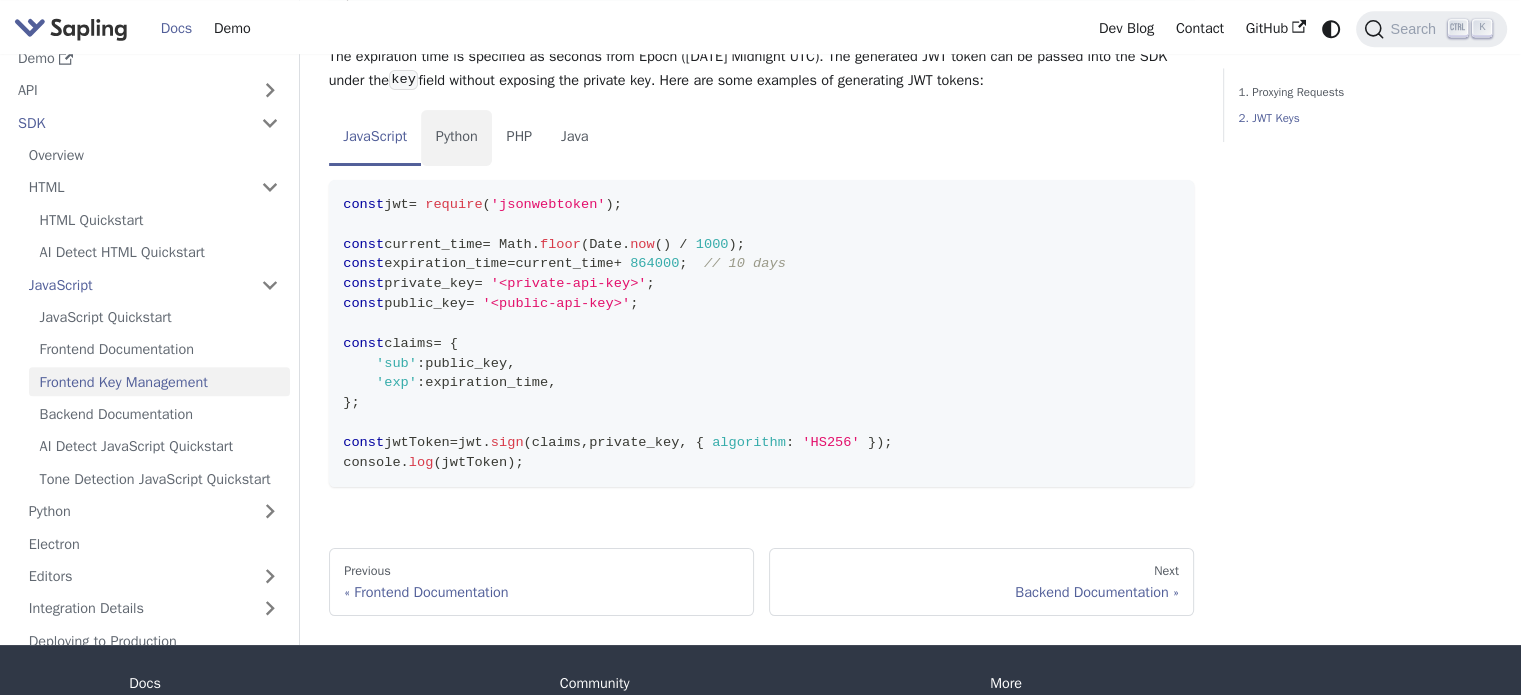 click on "Python" at bounding box center [456, 138] 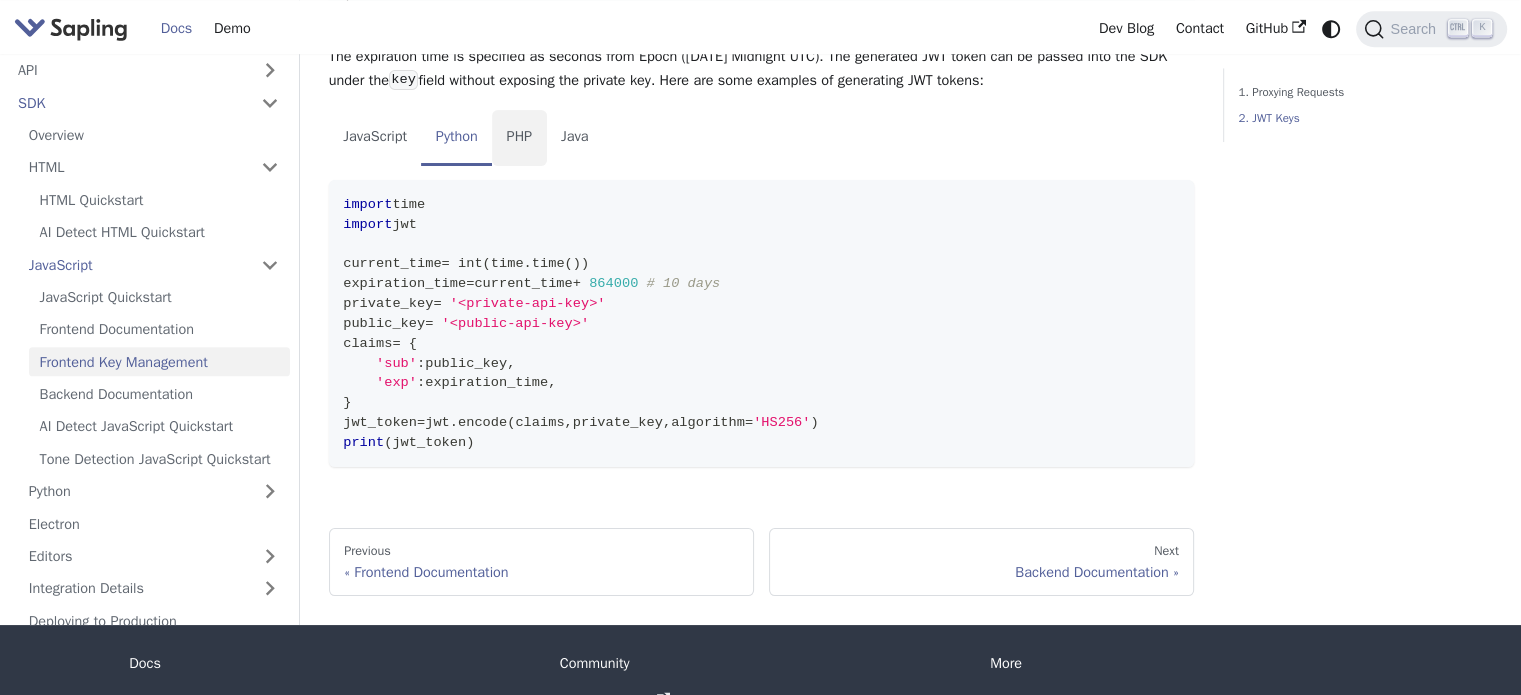 click on "PHP" at bounding box center [519, 138] 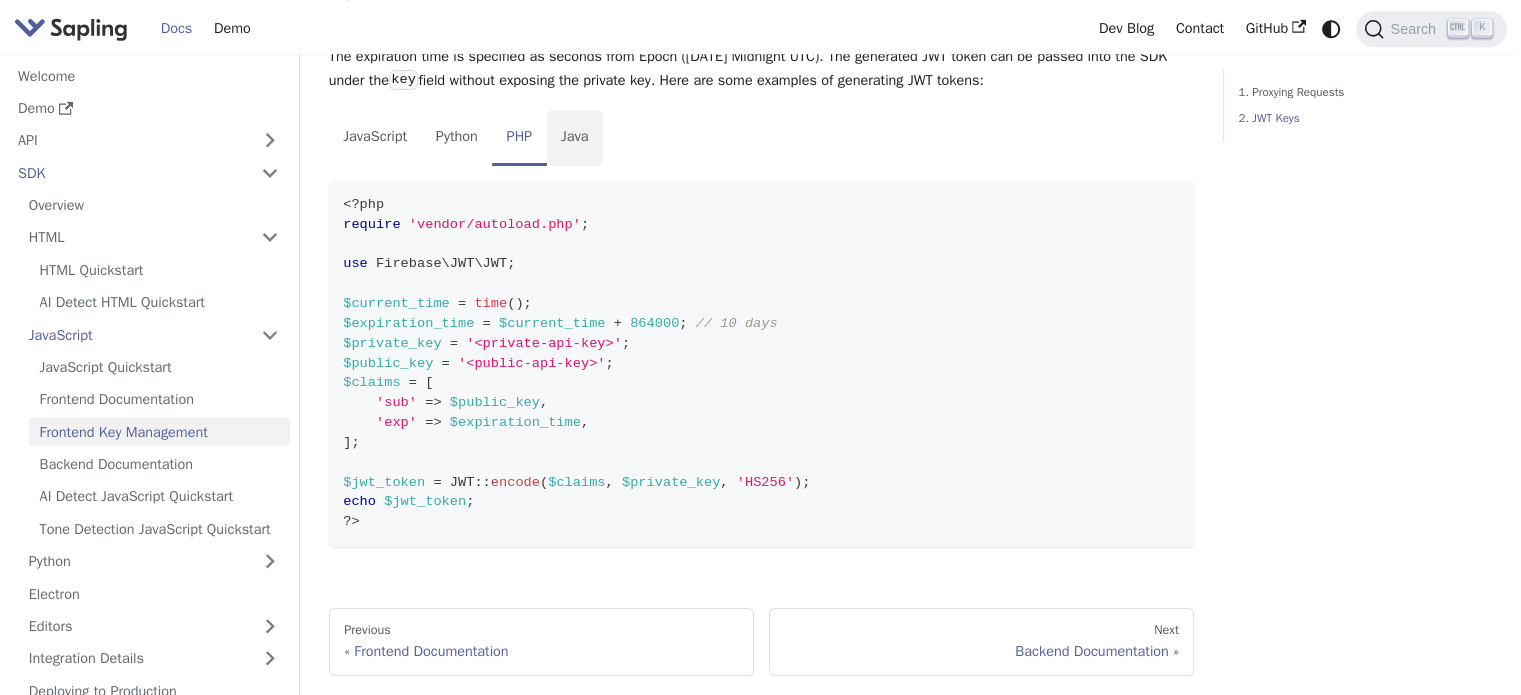 click on "Java" at bounding box center [575, 138] 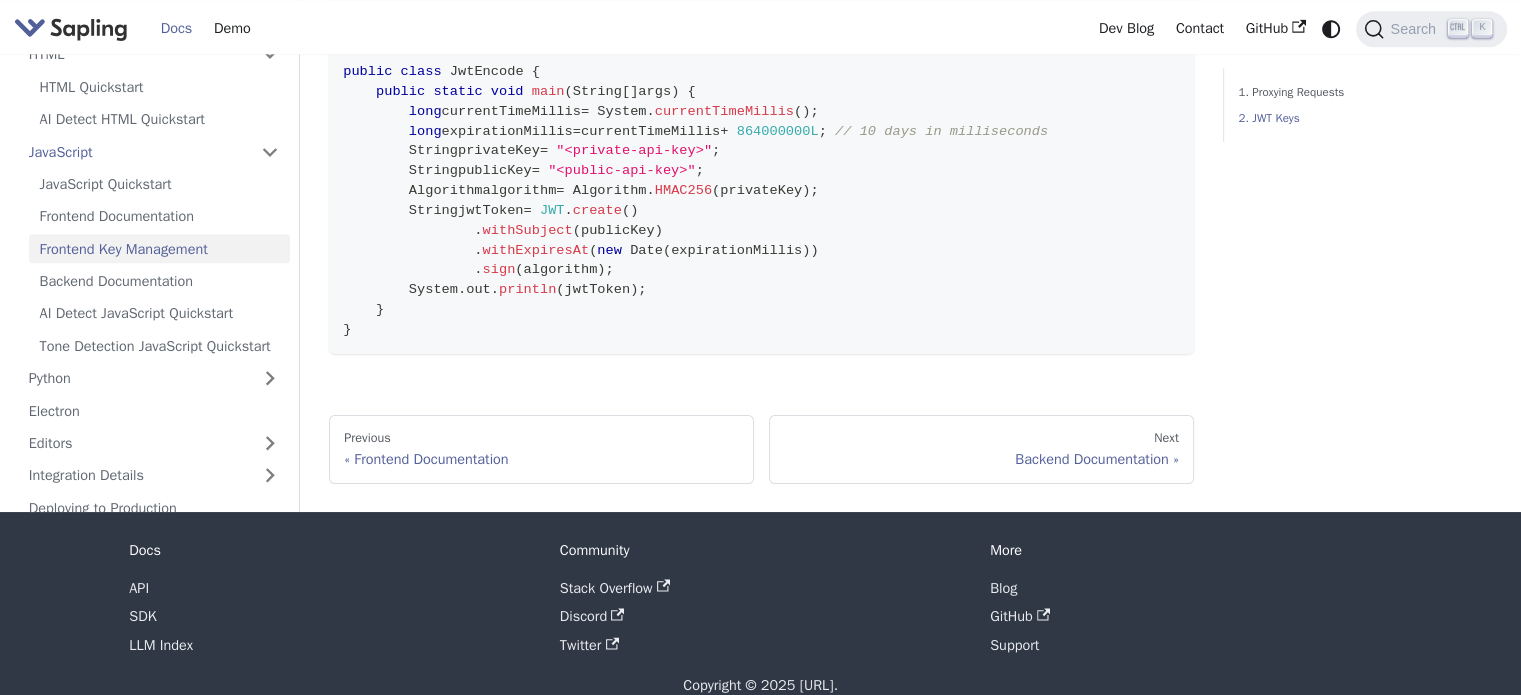 scroll, scrollTop: 2001, scrollLeft: 0, axis: vertical 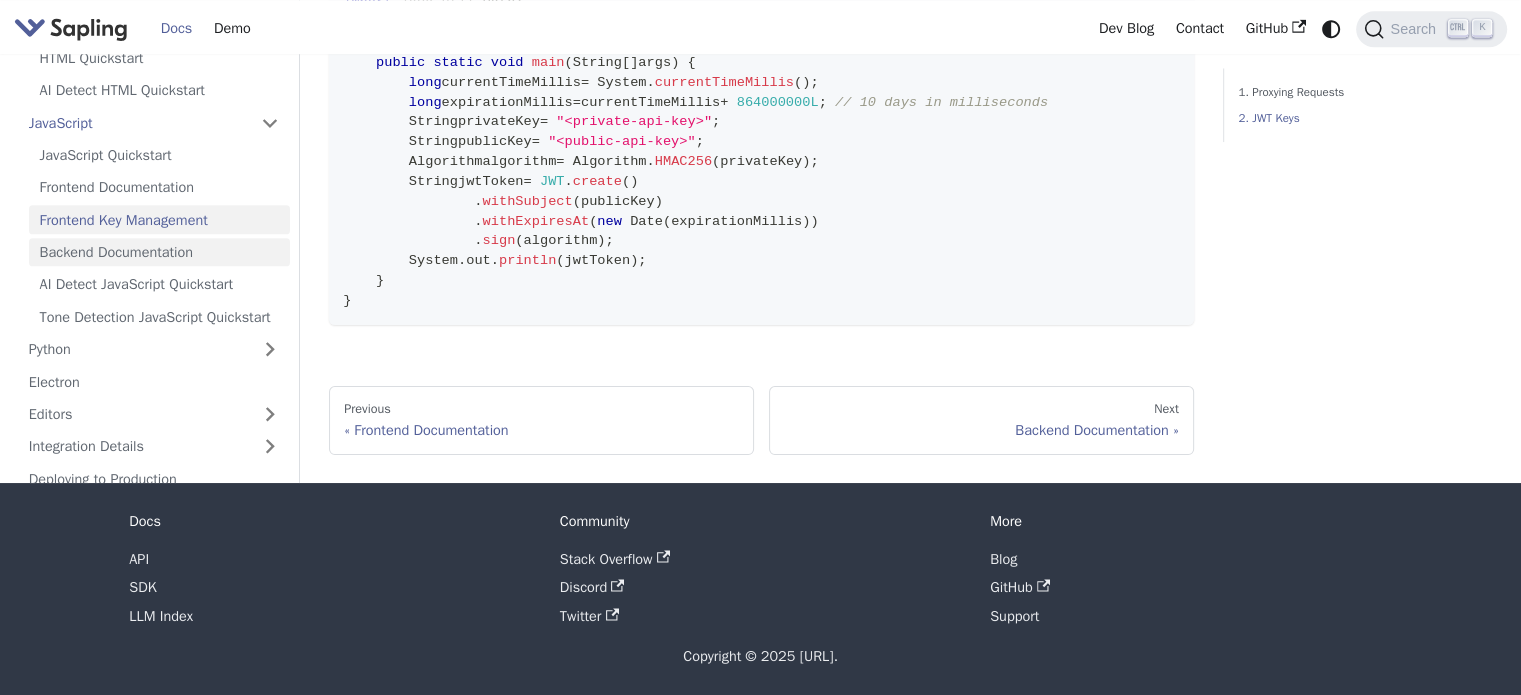 click on "Backend Documentation" at bounding box center [159, 252] 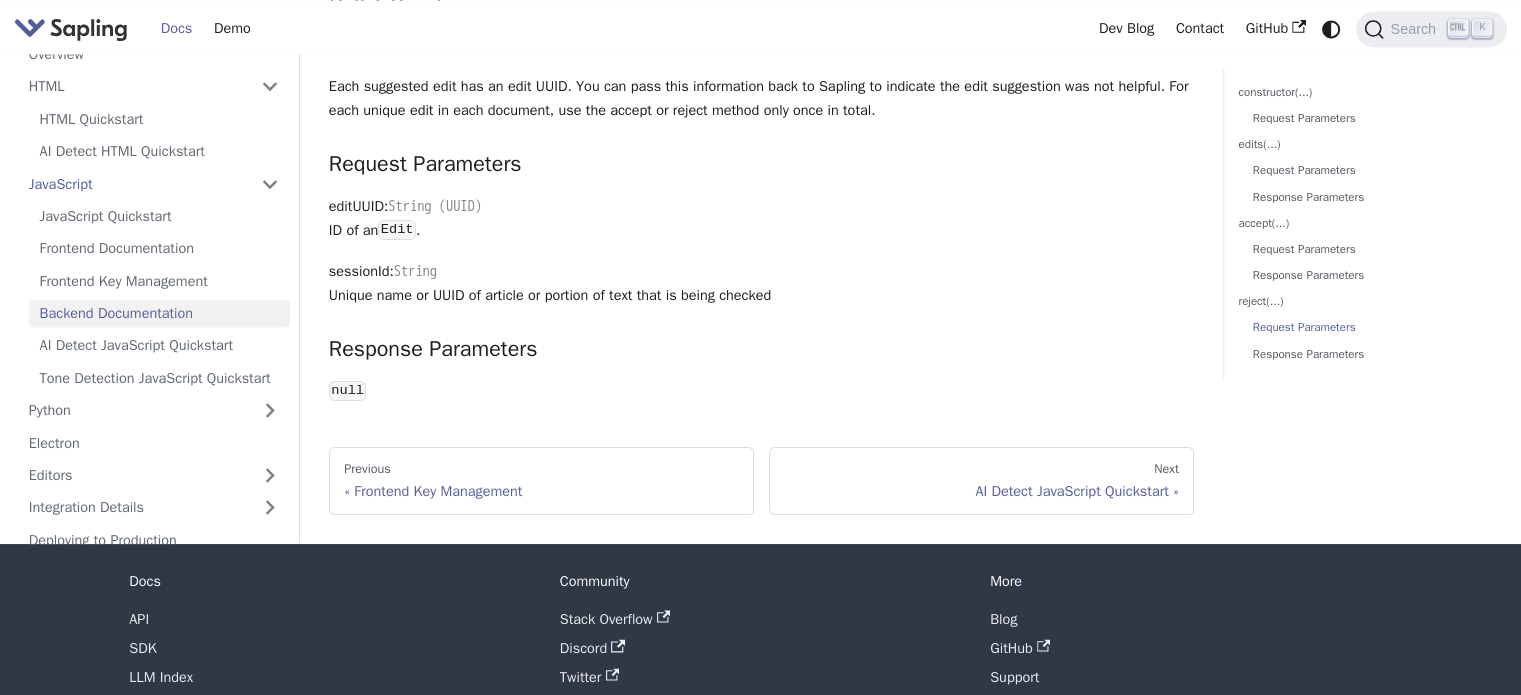 scroll, scrollTop: 3083, scrollLeft: 0, axis: vertical 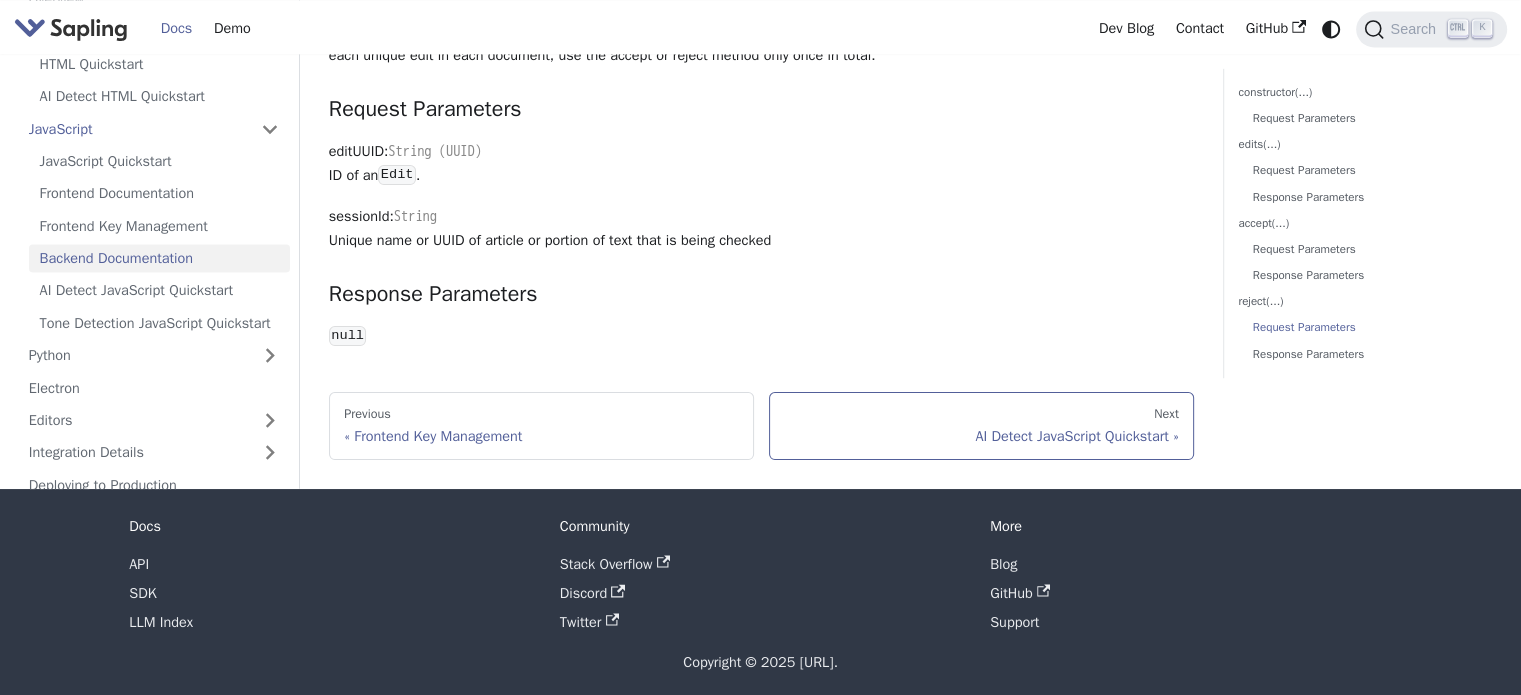 click on "Next AI Detect JavaScript Quickstart" at bounding box center (981, 426) 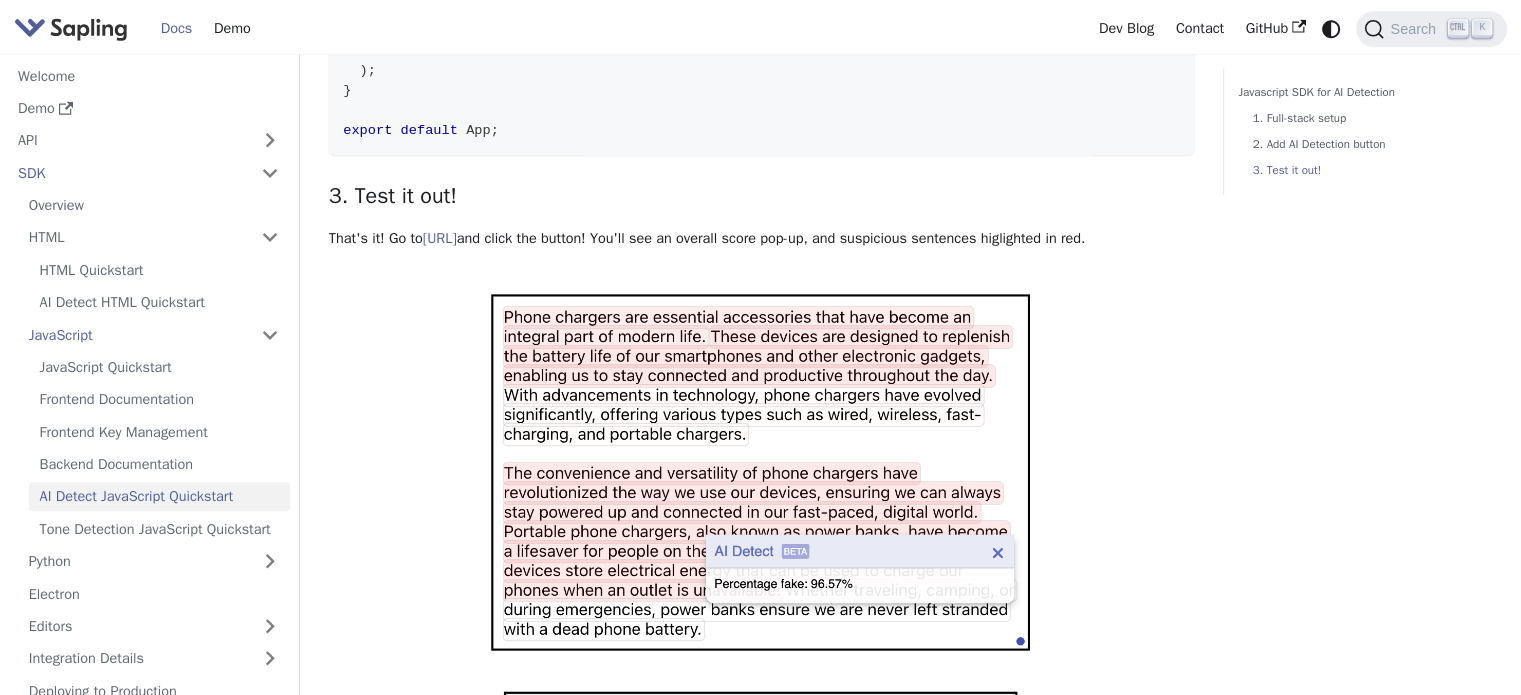 scroll, scrollTop: 1981, scrollLeft: 0, axis: vertical 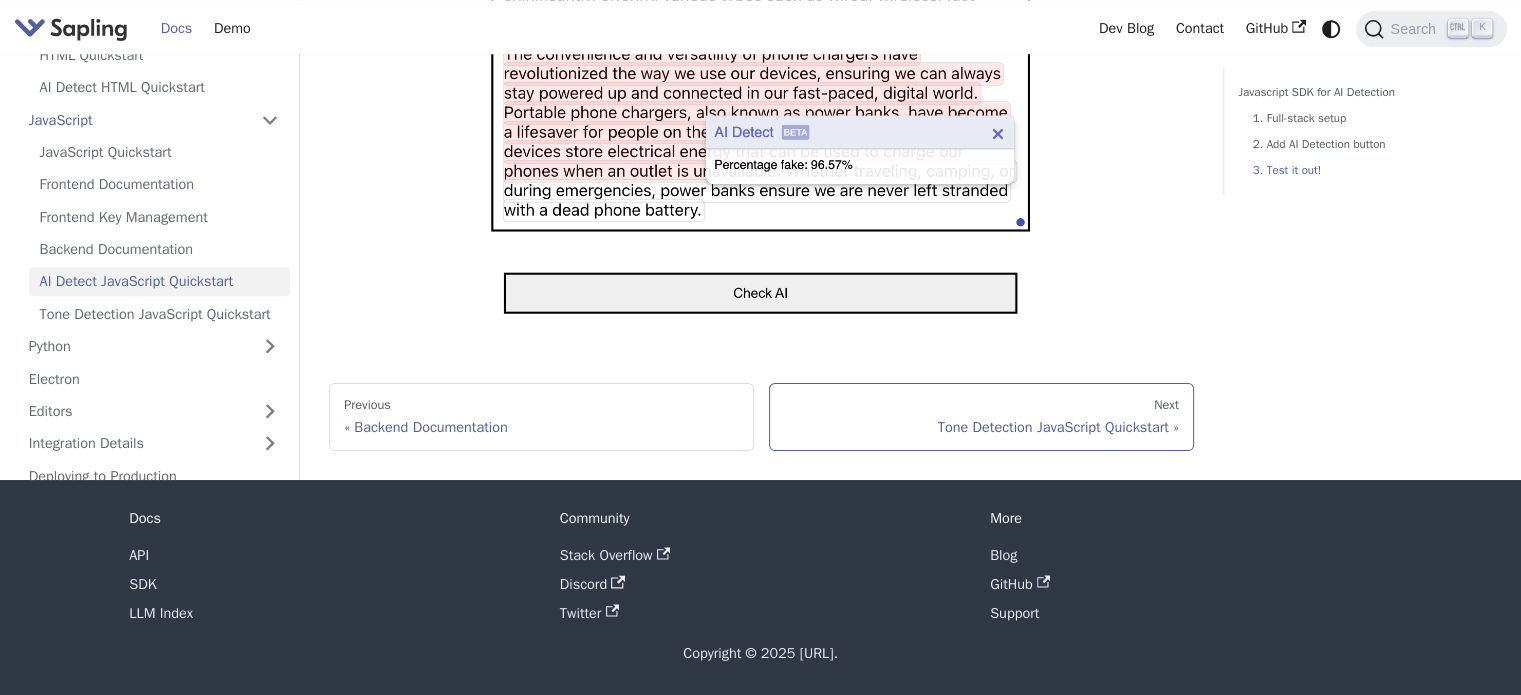 click on "Next" at bounding box center (981, 406) 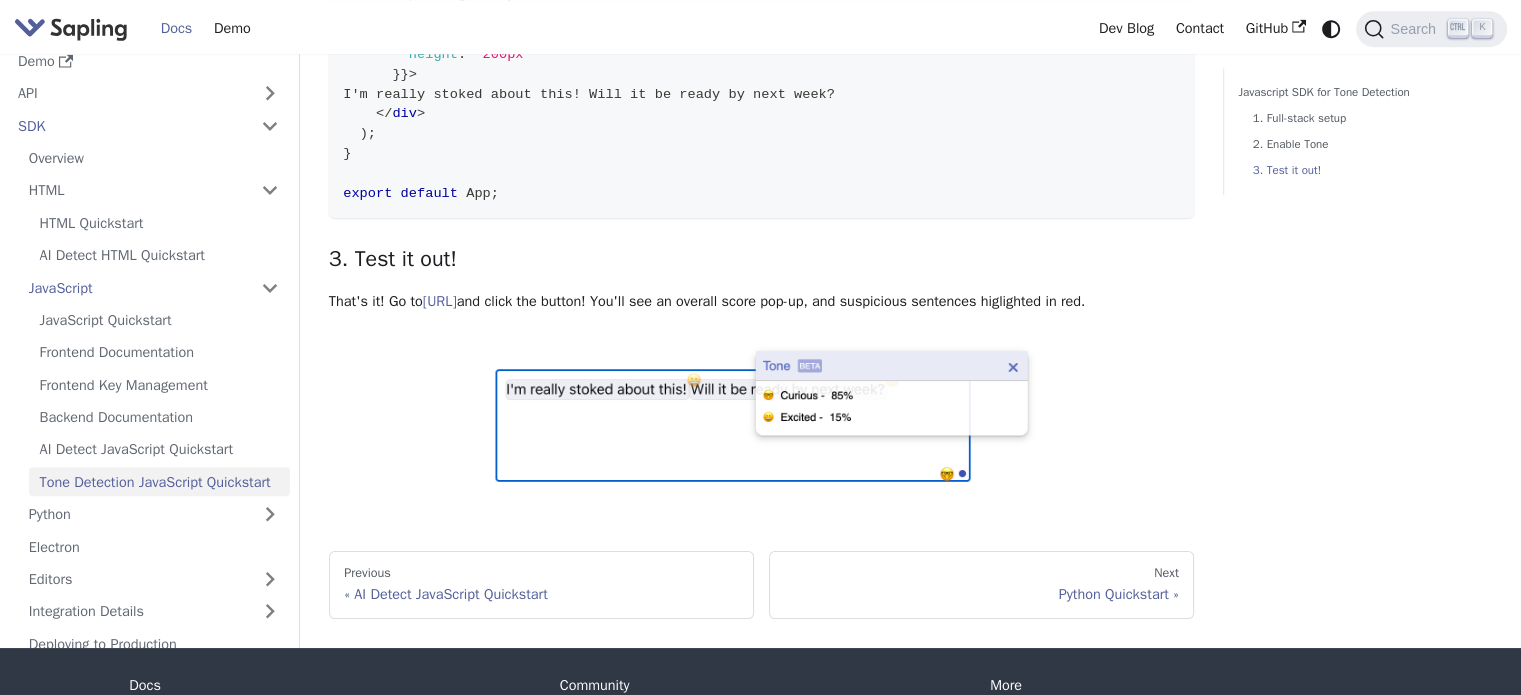 scroll, scrollTop: 1220, scrollLeft: 0, axis: vertical 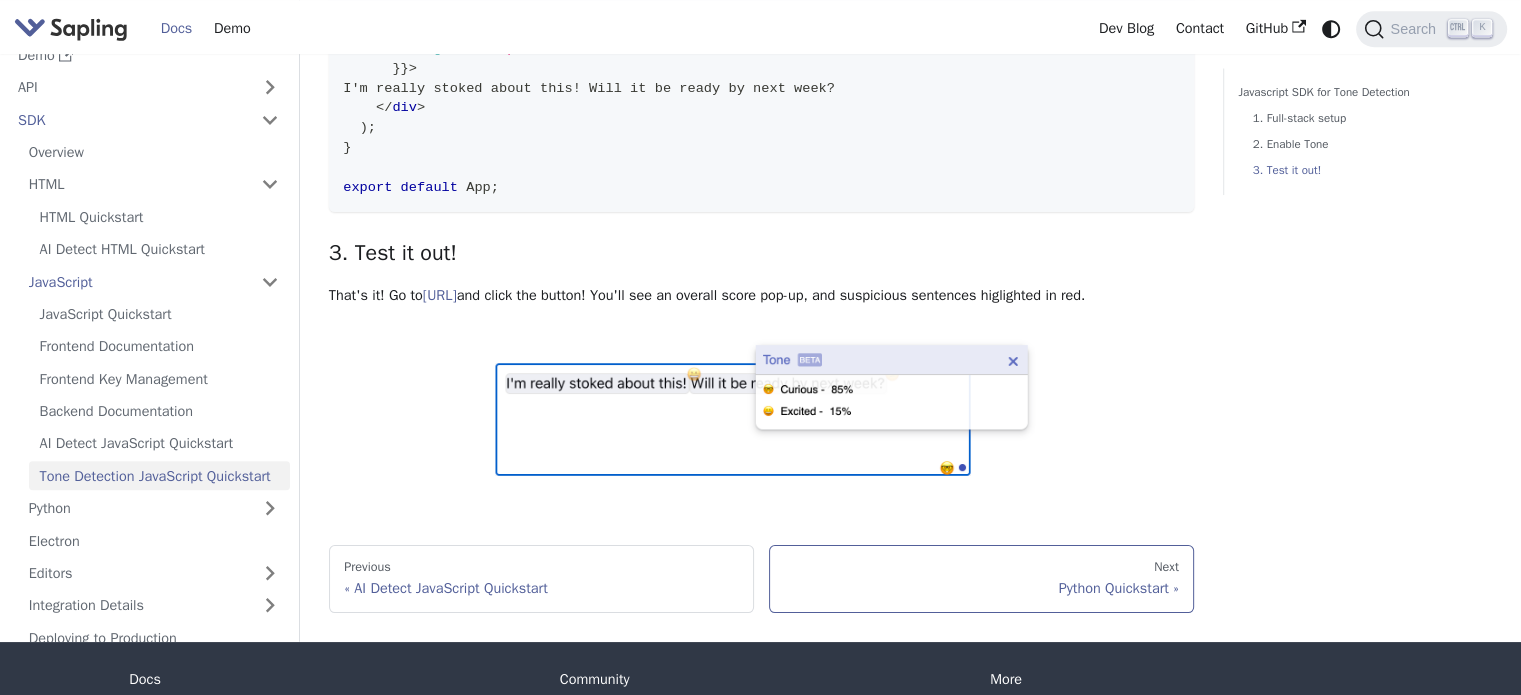 click on "Next Python Quickstart" at bounding box center (981, 579) 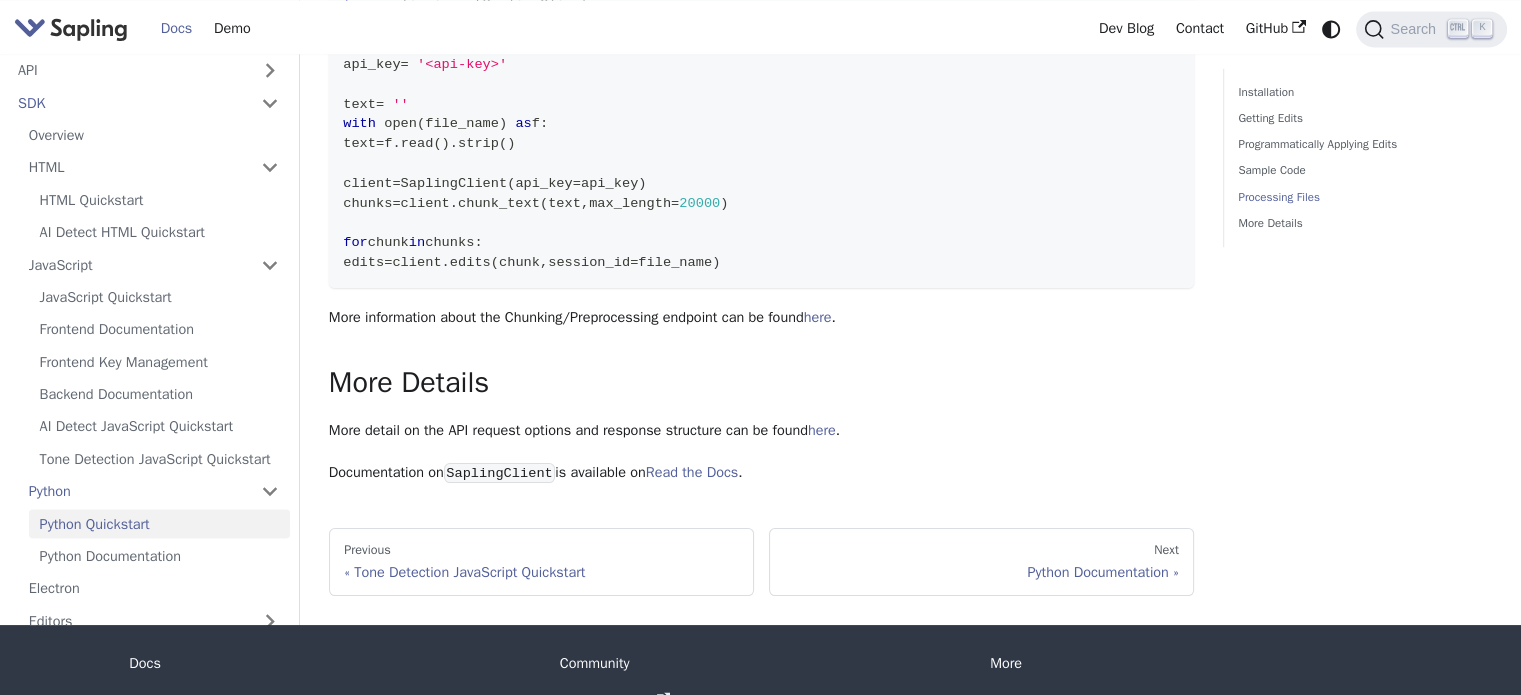scroll, scrollTop: 2955, scrollLeft: 0, axis: vertical 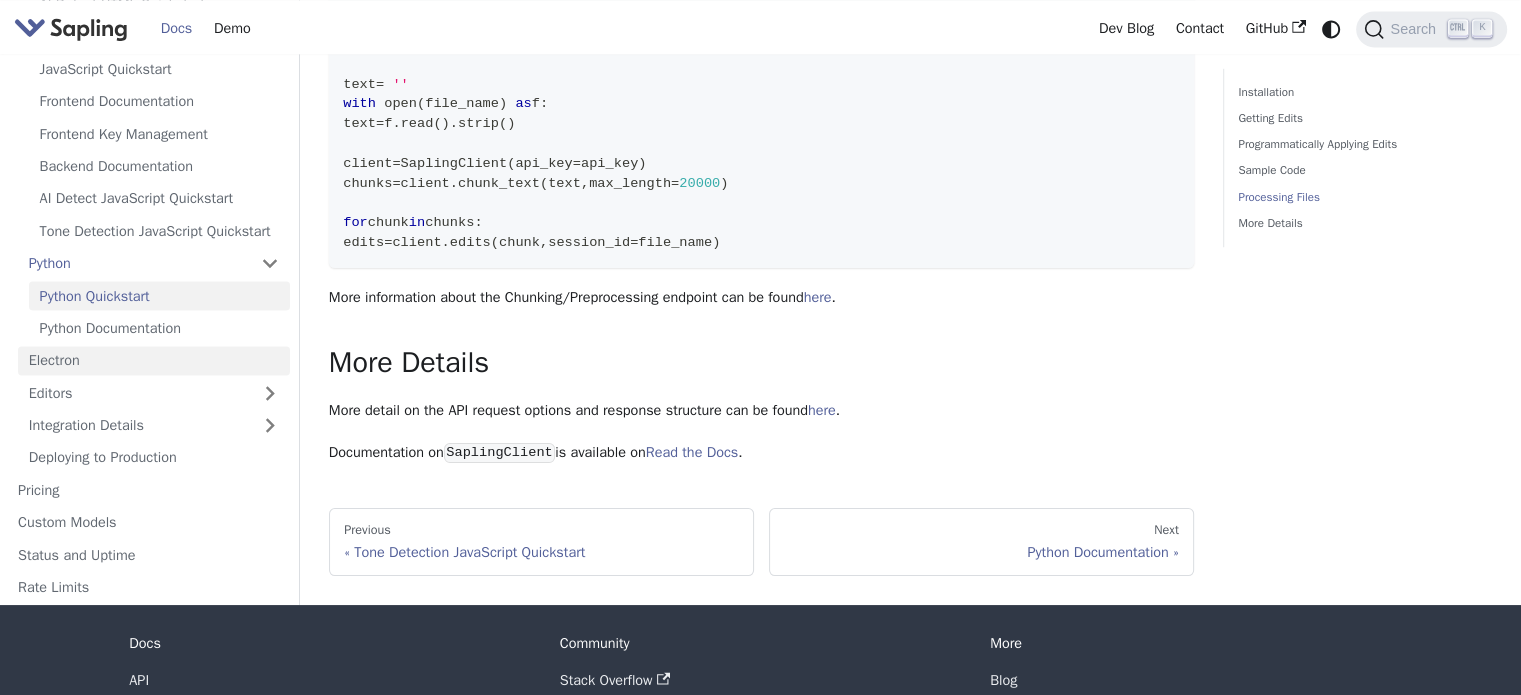 click on "Electron" at bounding box center (154, 360) 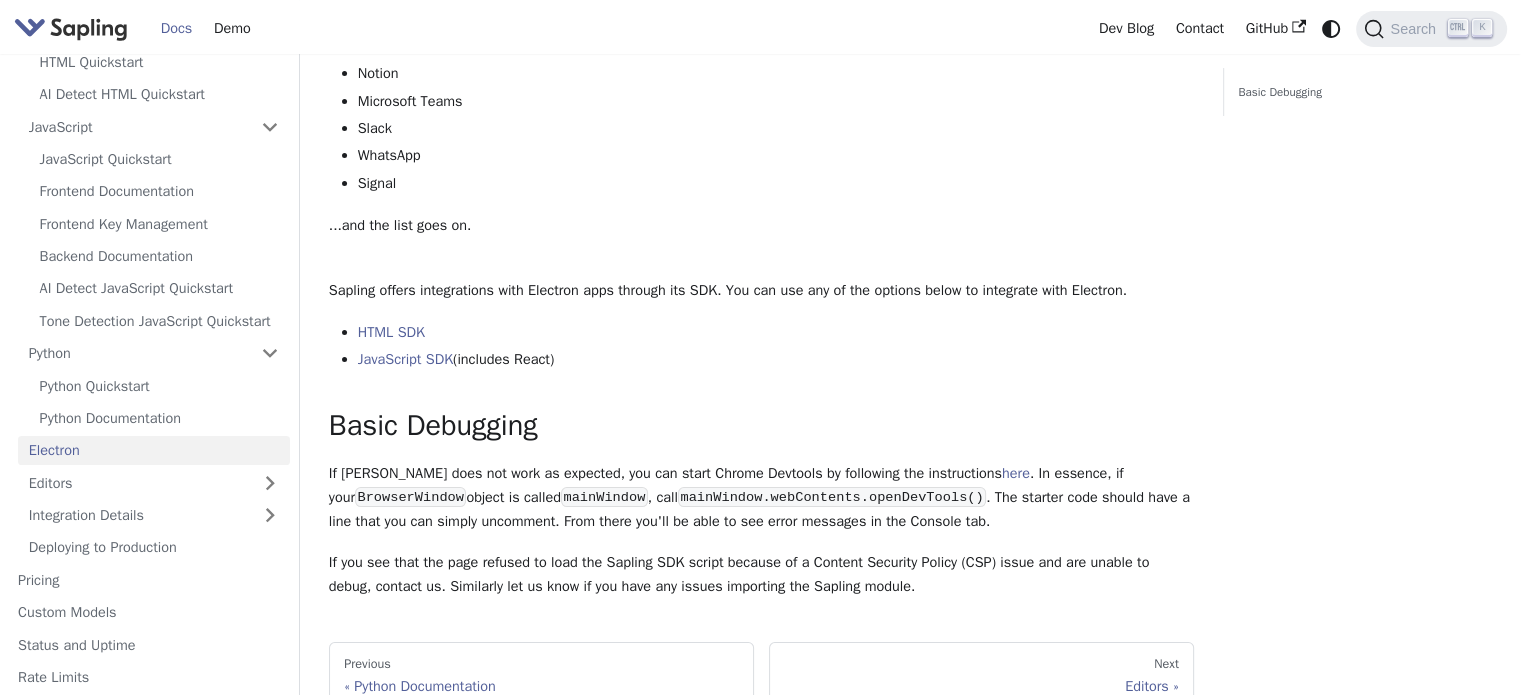 scroll, scrollTop: 455, scrollLeft: 0, axis: vertical 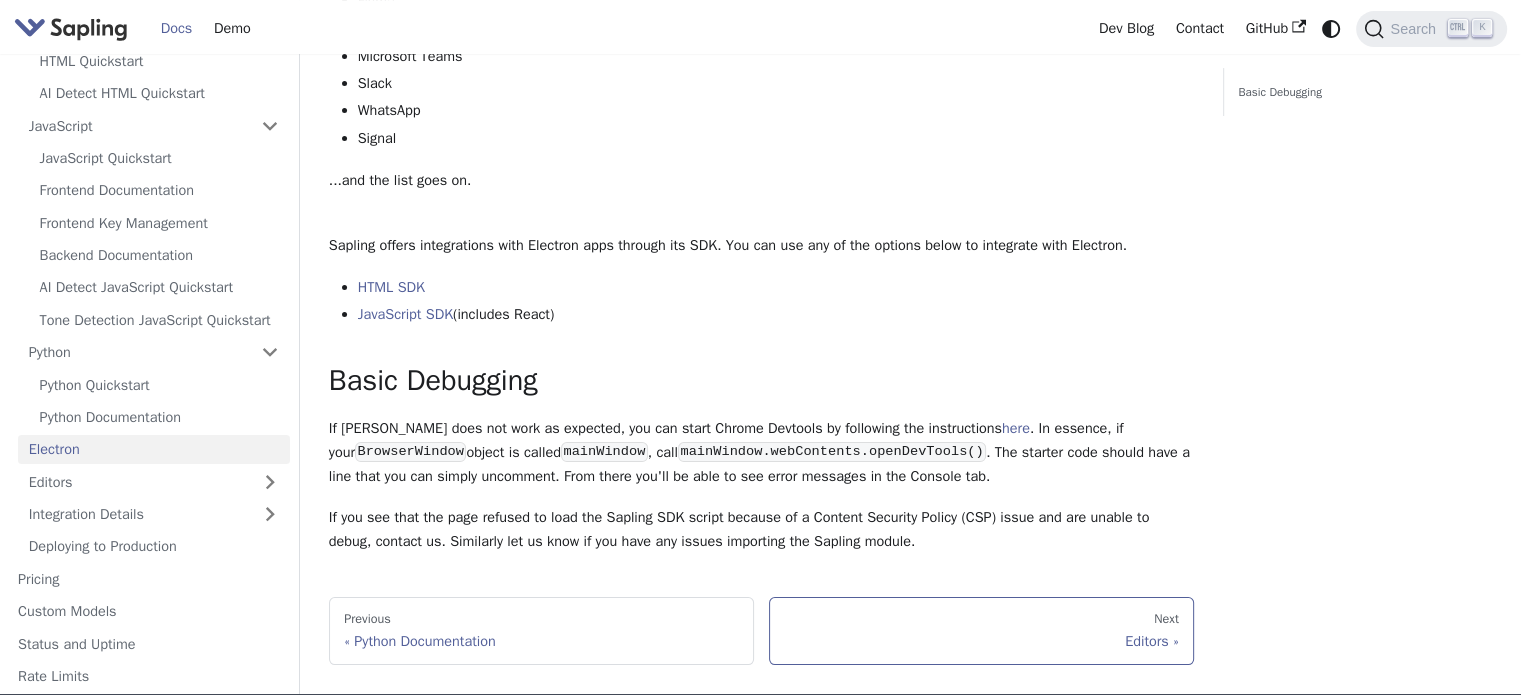 click on "Next" at bounding box center [981, 620] 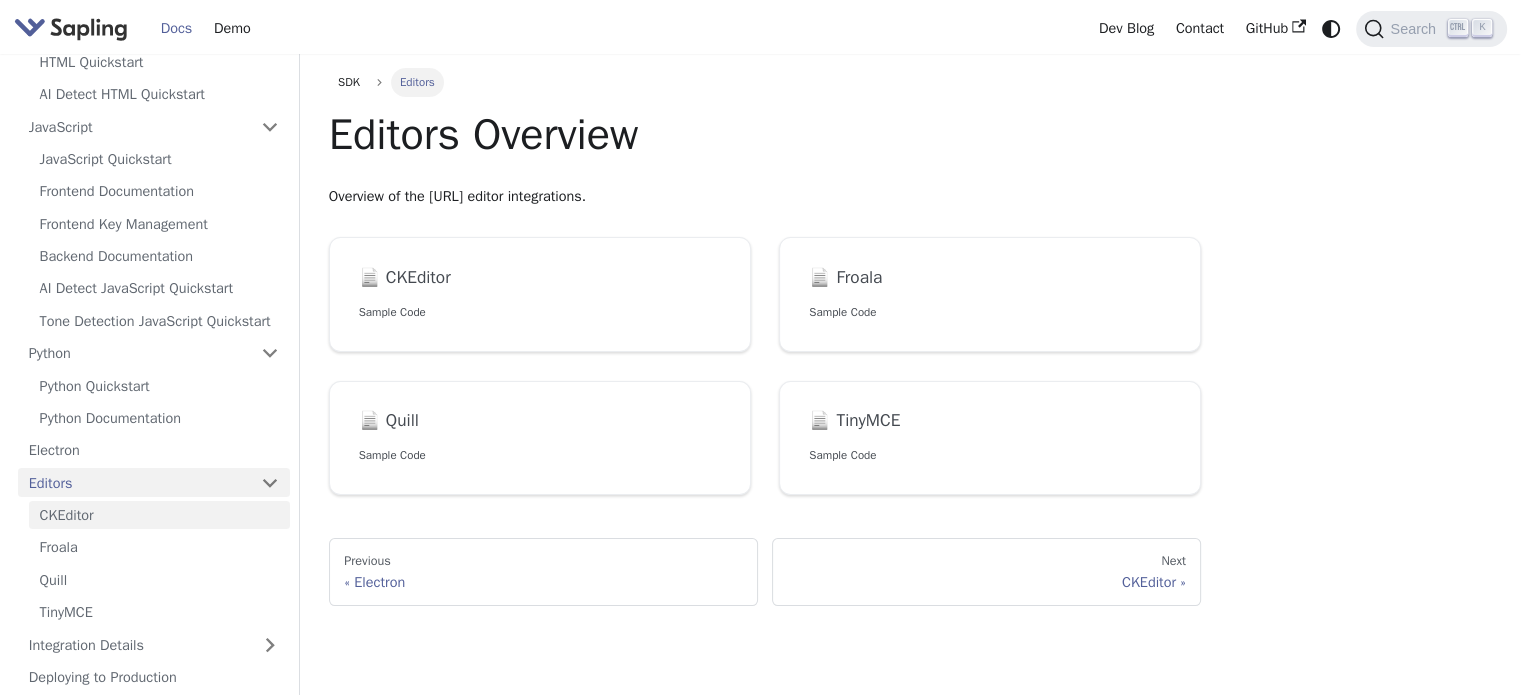 click on "CKEditor" at bounding box center (159, 515) 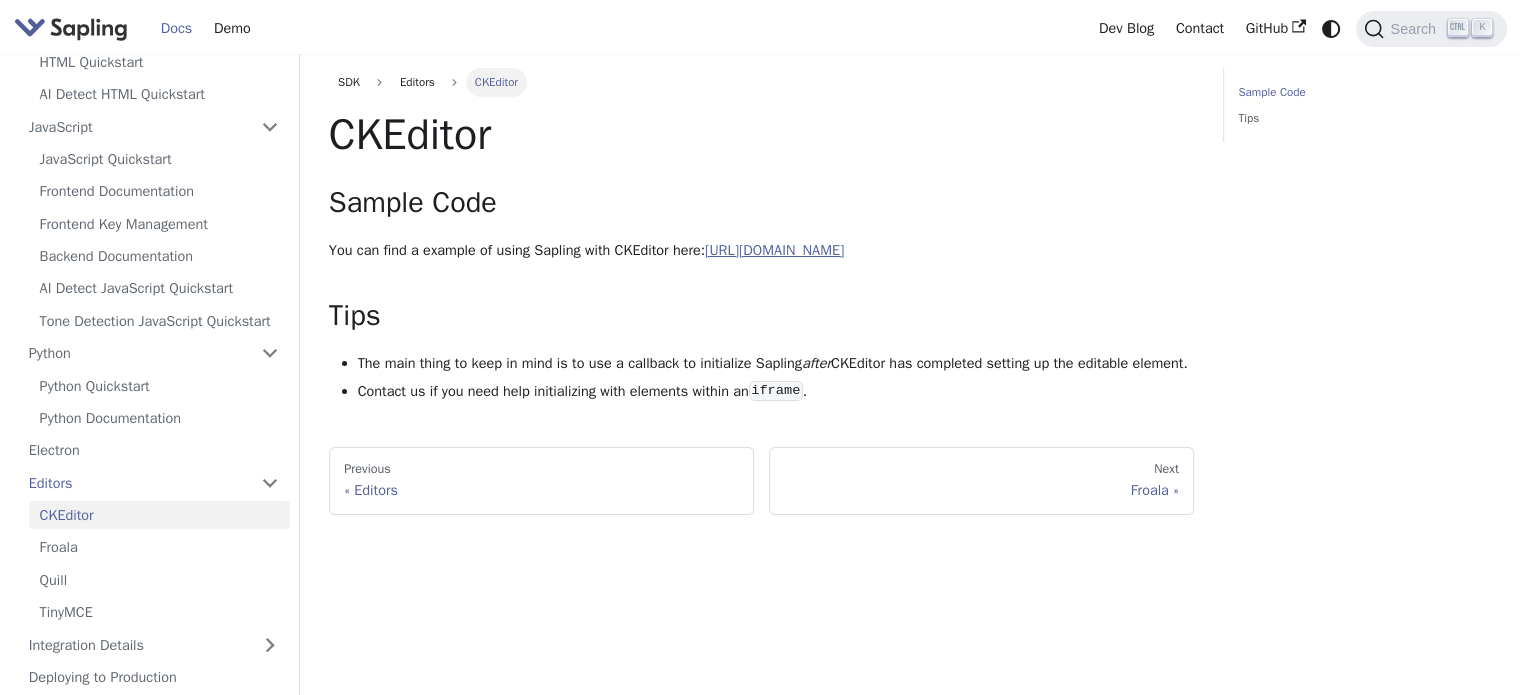 click on "[URL][DOMAIN_NAME]" at bounding box center (774, 250) 